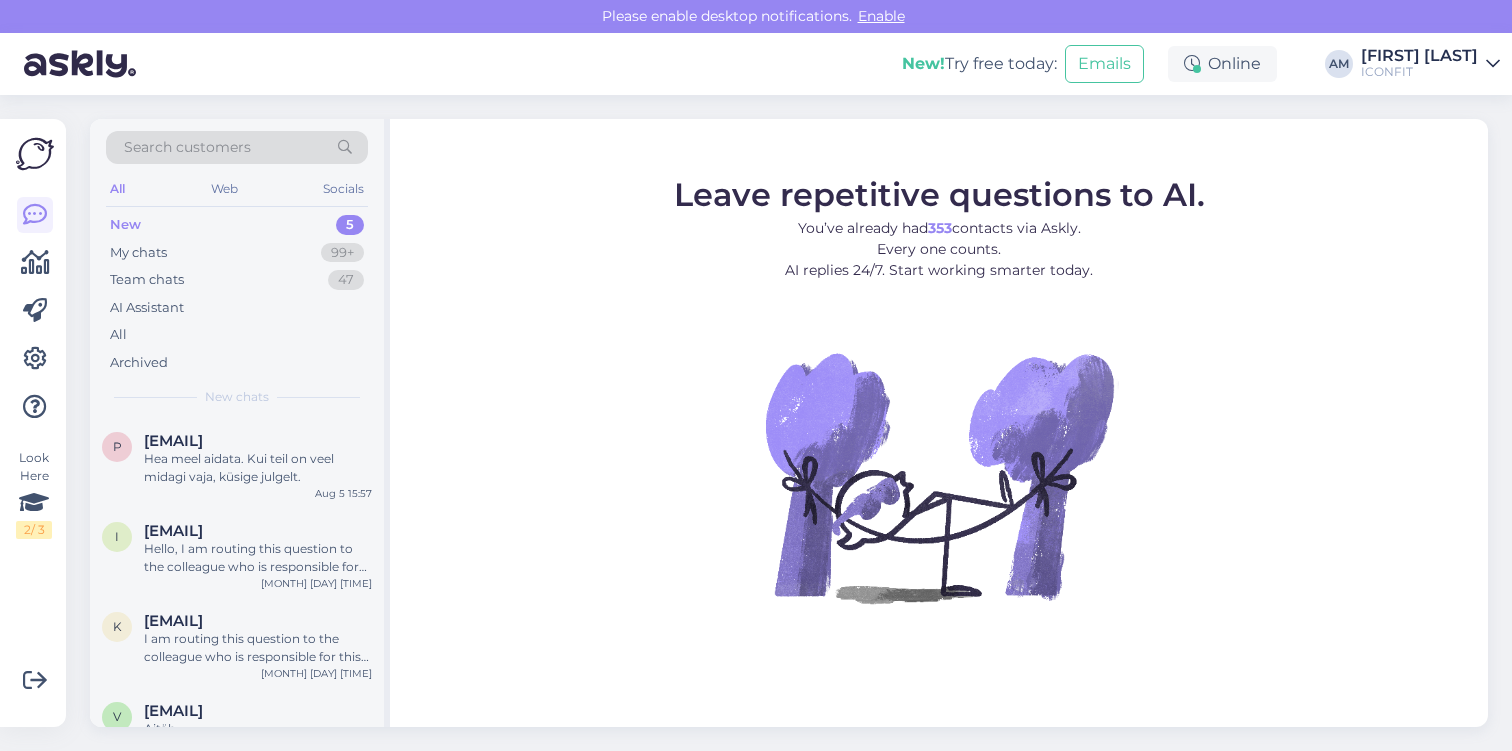 scroll, scrollTop: 0, scrollLeft: 0, axis: both 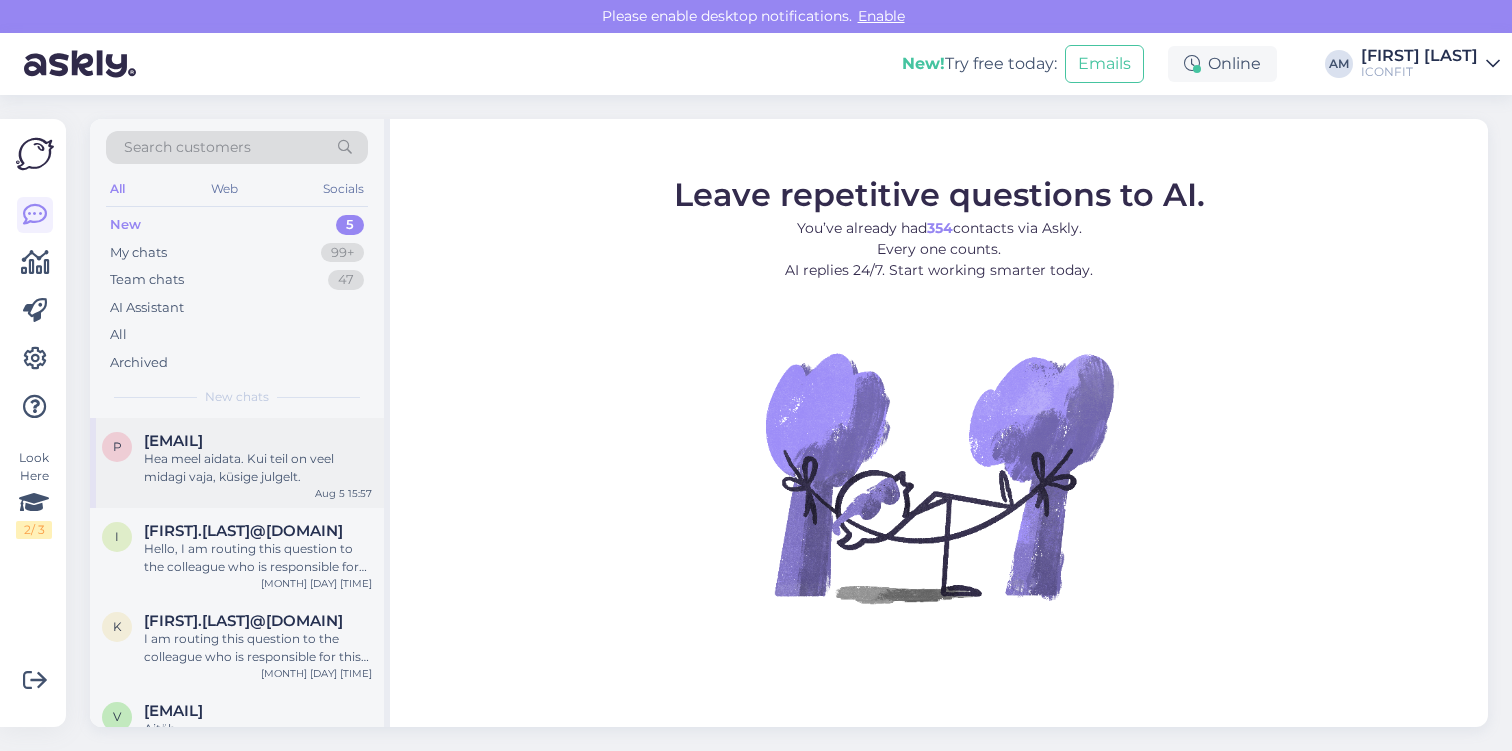 click on "p [EMAIL] Hea meel aidata. Kui teil on veel midagi vaja, küsige julgelt. [MONTH] [DAY] [TIME]" at bounding box center [237, 463] 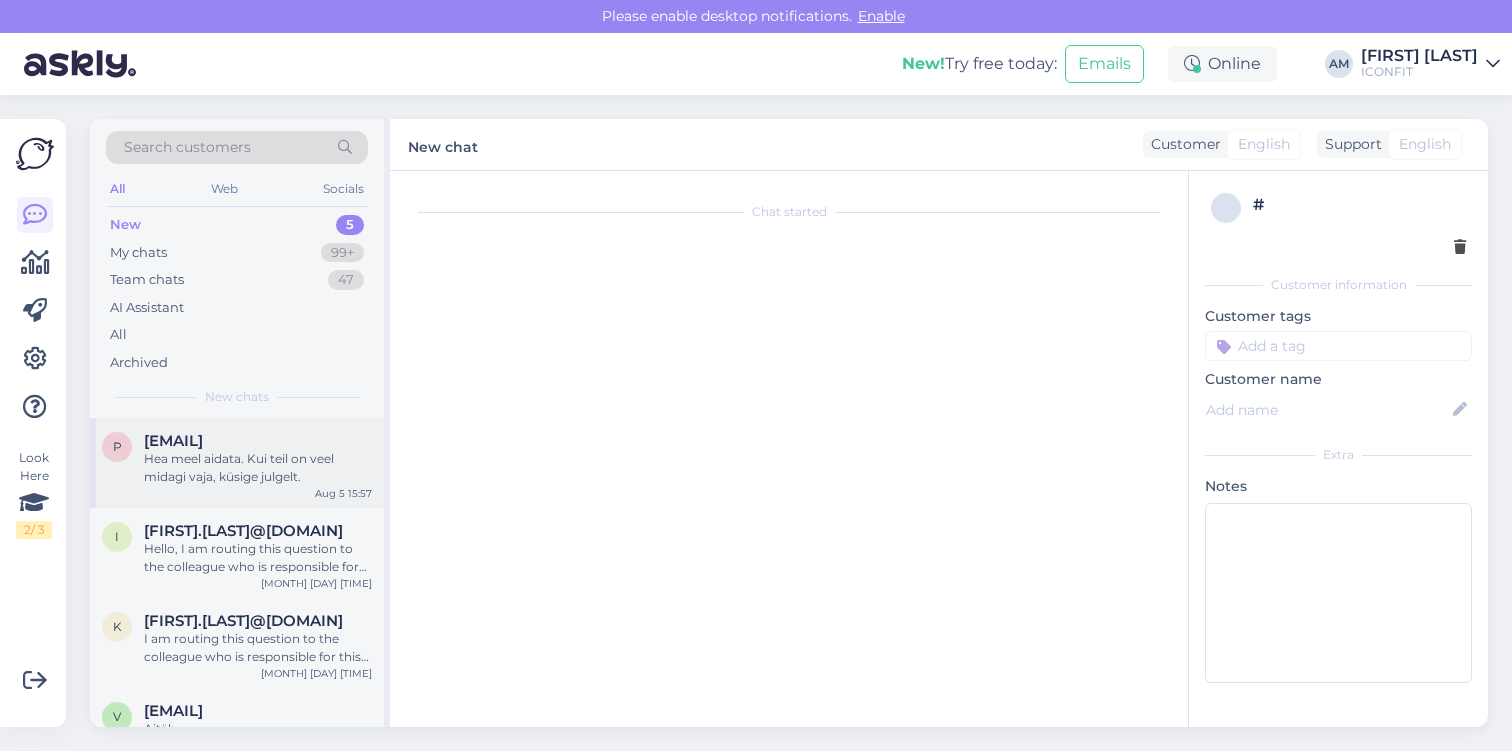scroll, scrollTop: 215, scrollLeft: 0, axis: vertical 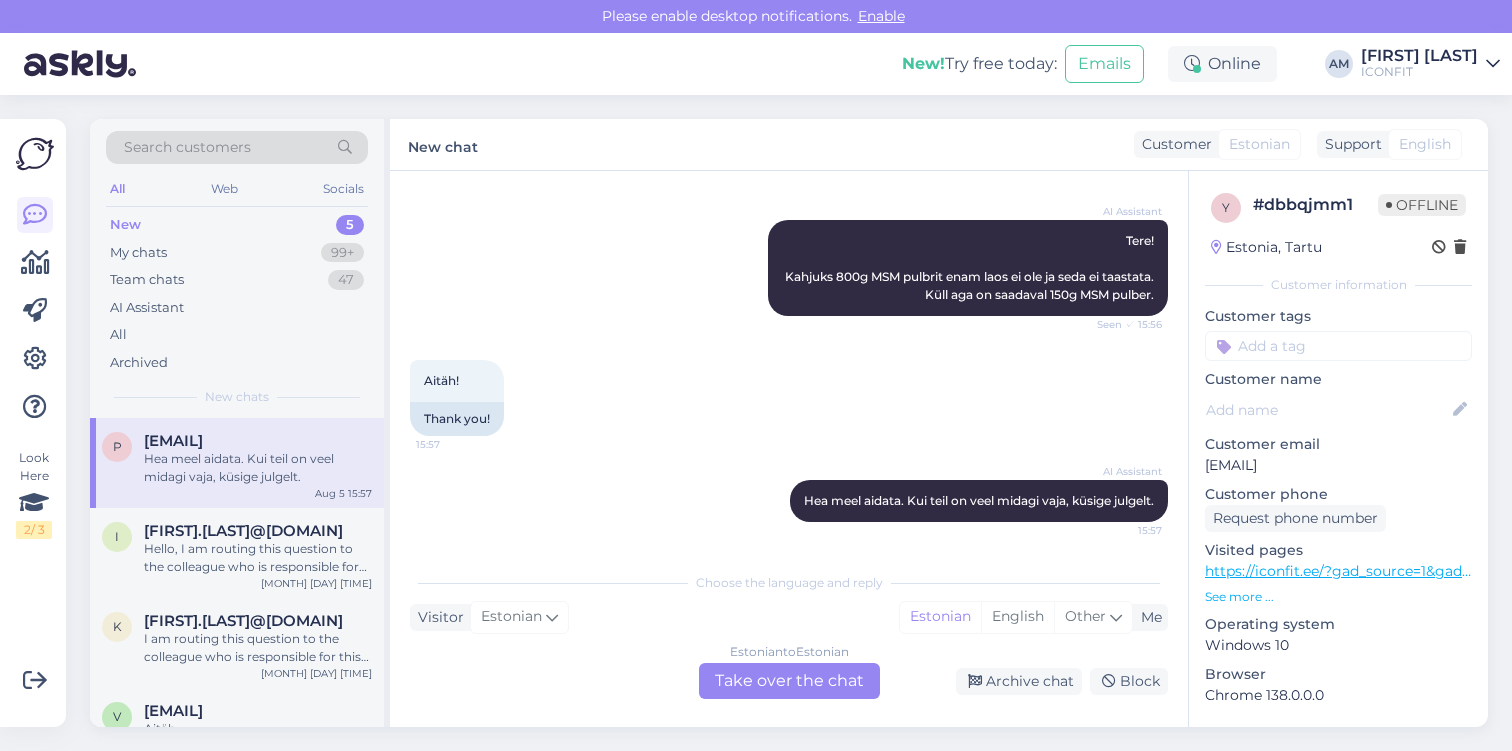 click on "Estonian  to  Estonian Take over the chat" at bounding box center [789, 681] 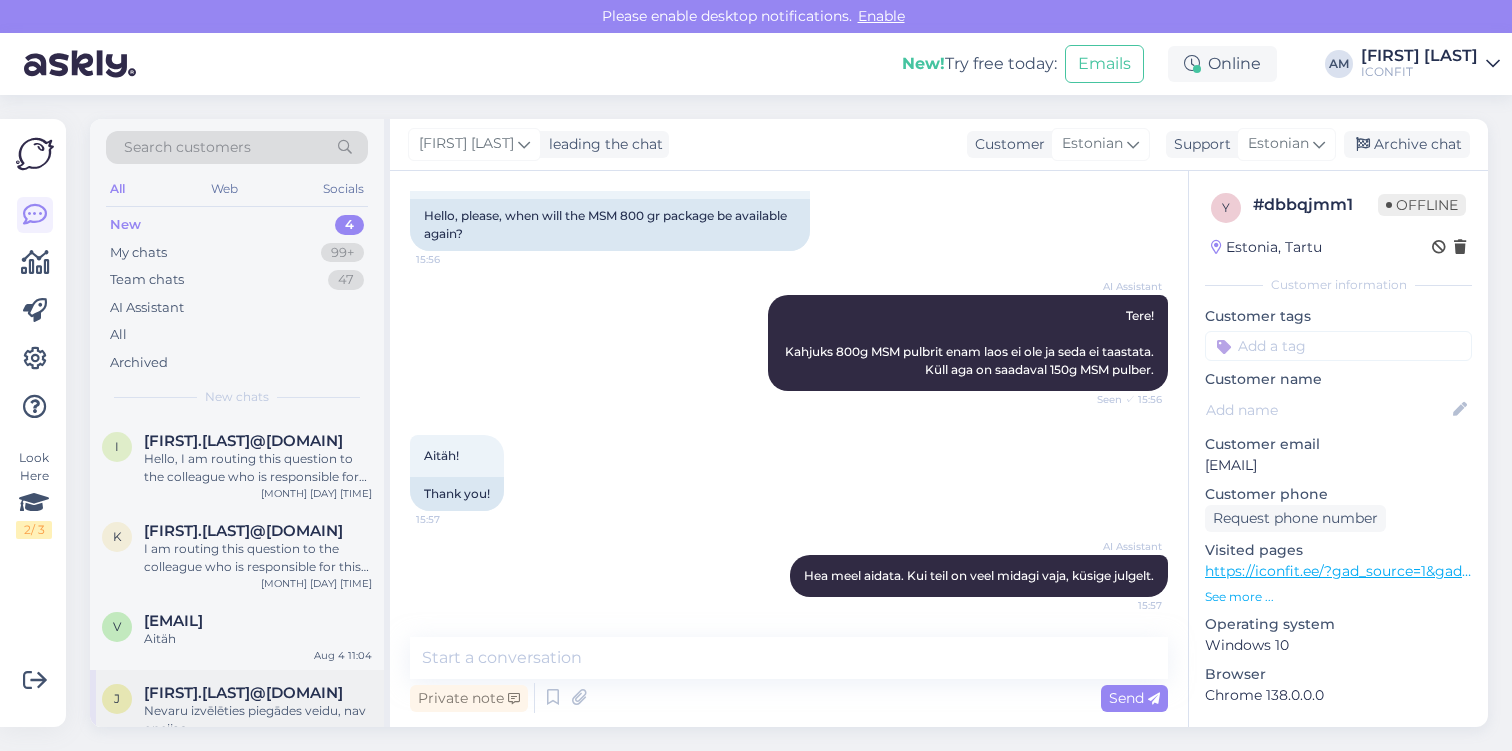 click on "Nevaru izvēlēties piegādes veidu, nav opcijas" at bounding box center [258, 720] 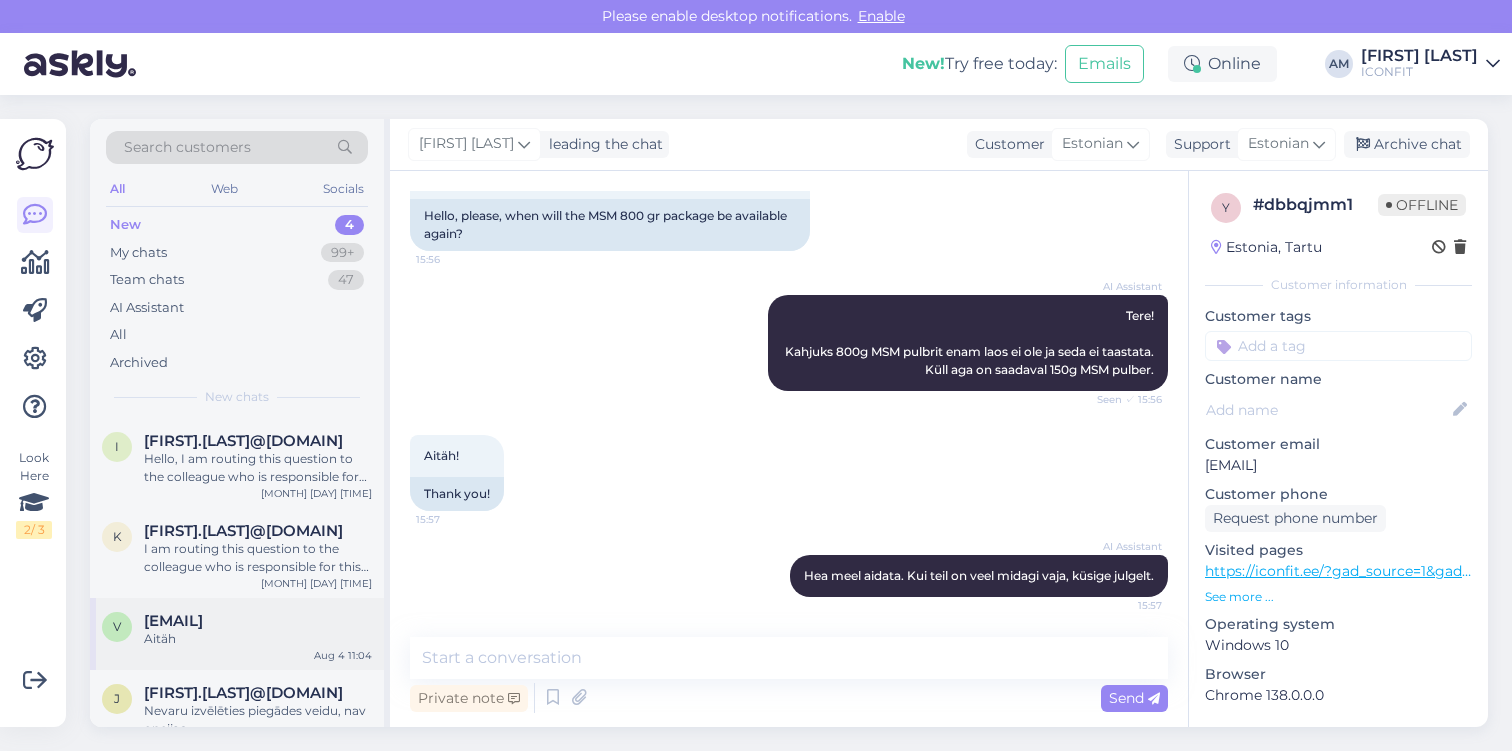 scroll, scrollTop: 147, scrollLeft: 0, axis: vertical 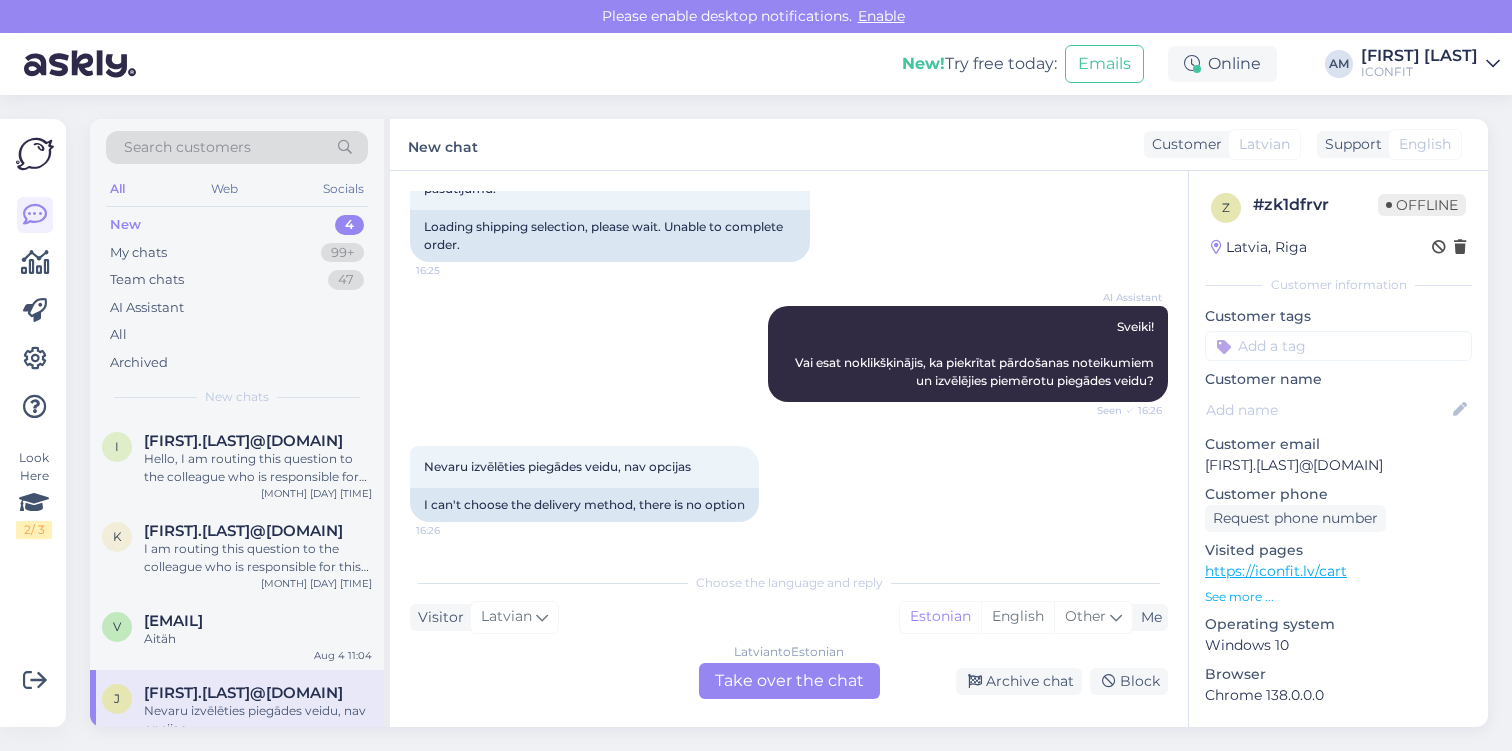 click on "Latvian  to  Estonian Take over the chat" at bounding box center [789, 681] 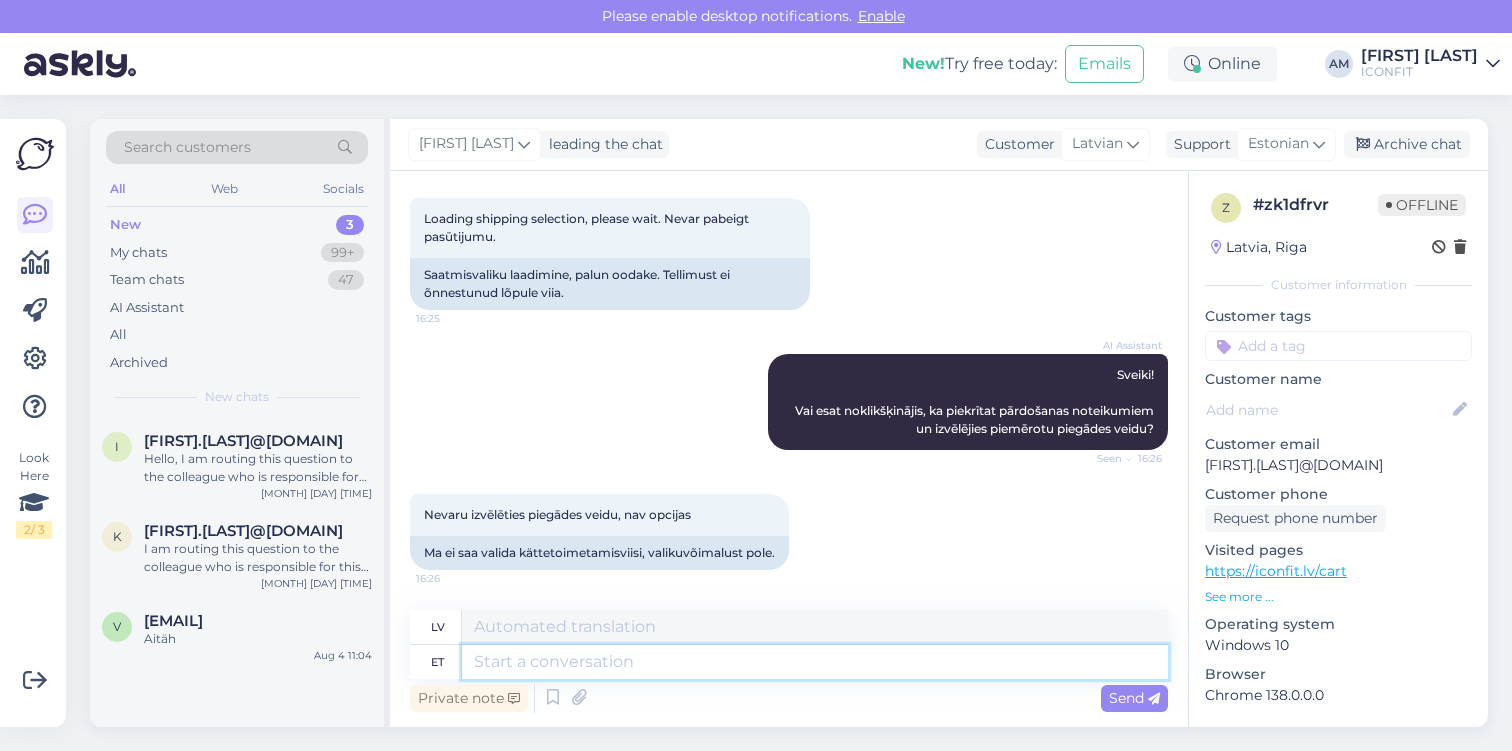 click at bounding box center [815, 662] 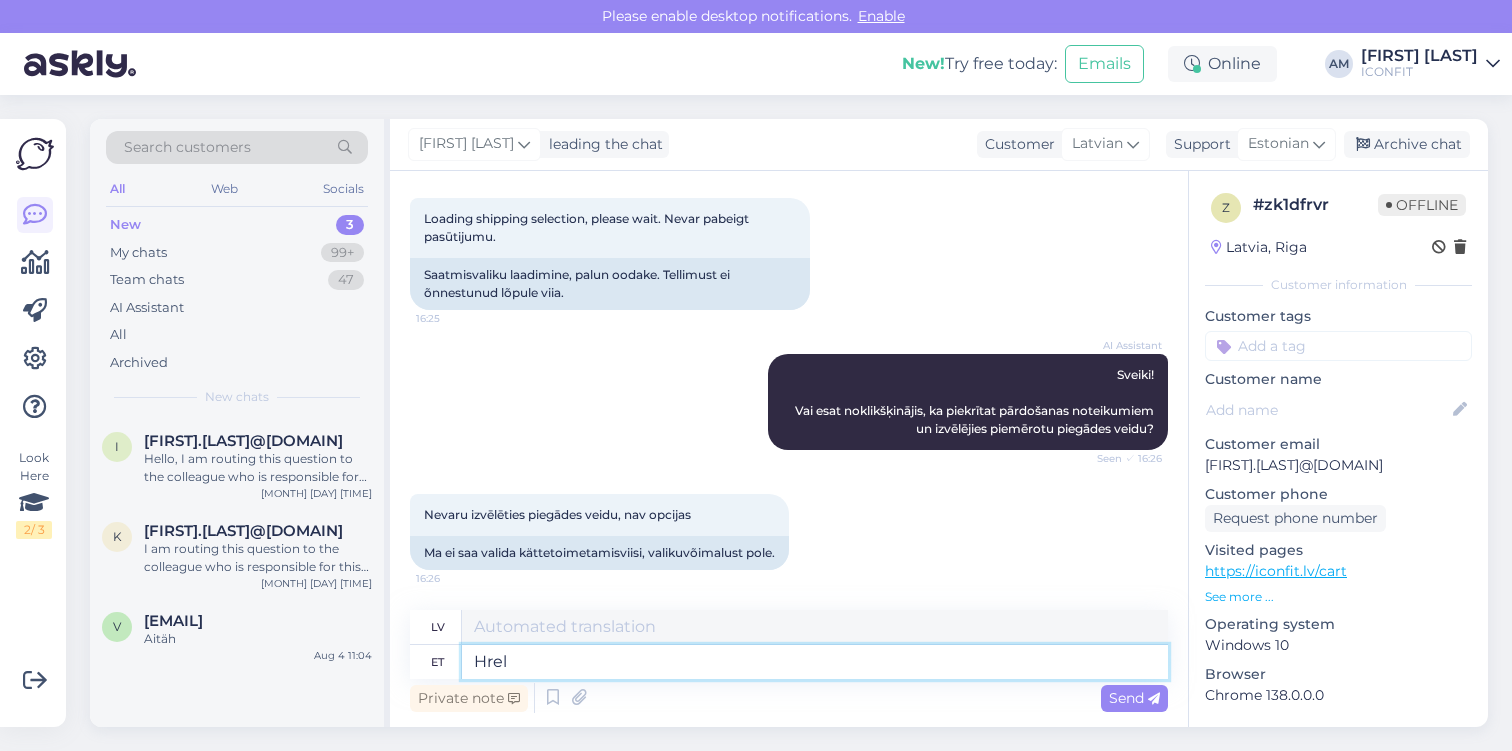 type on "Hrell" 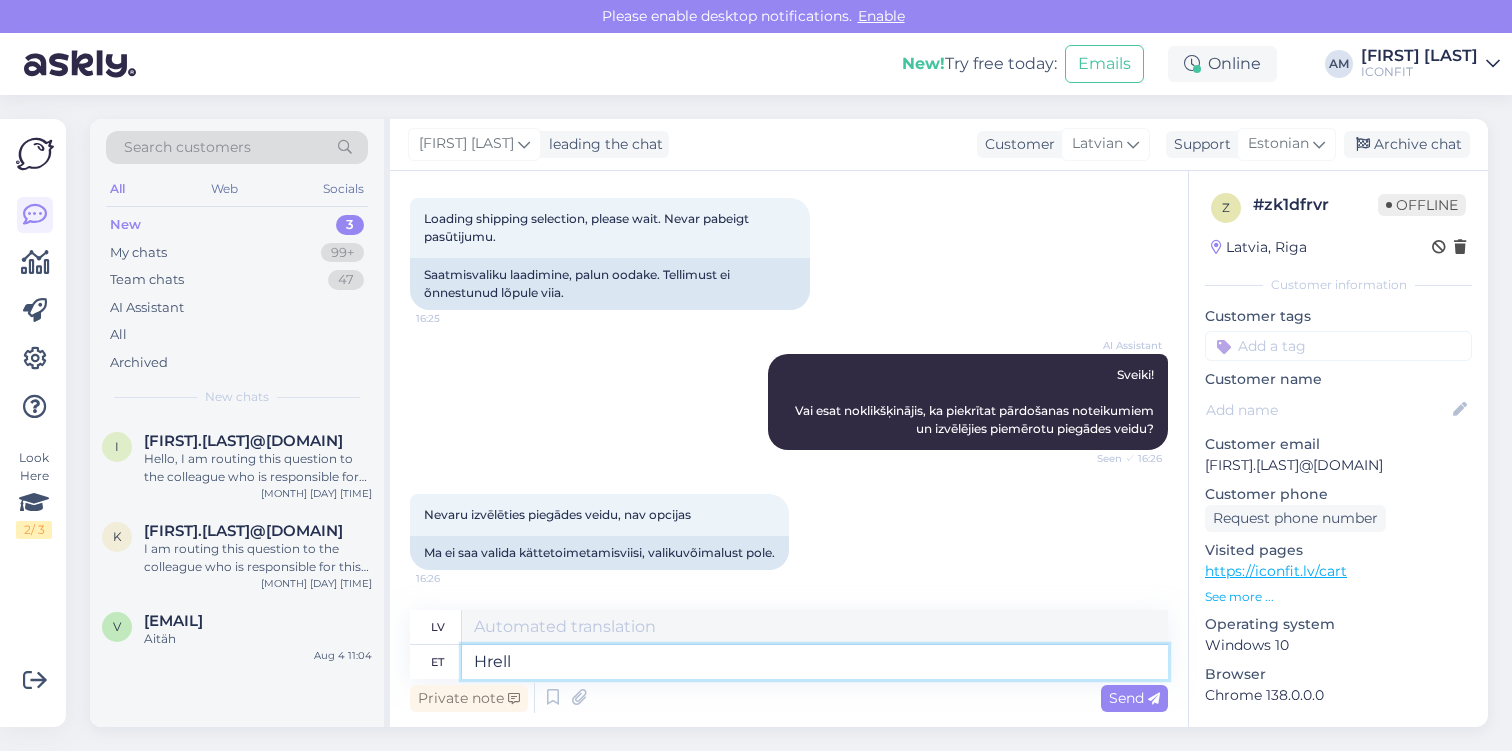 type on "Hrels" 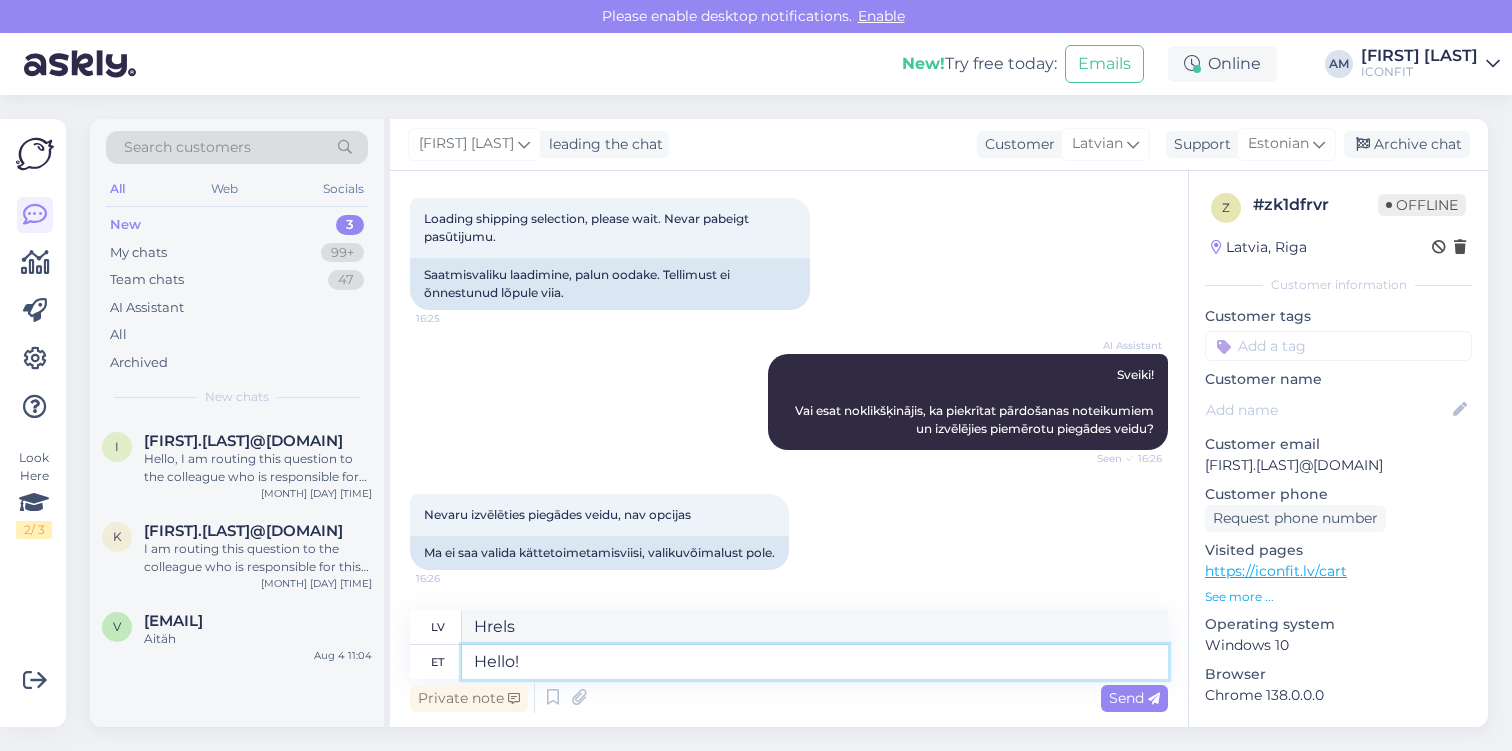 type on "Hello!" 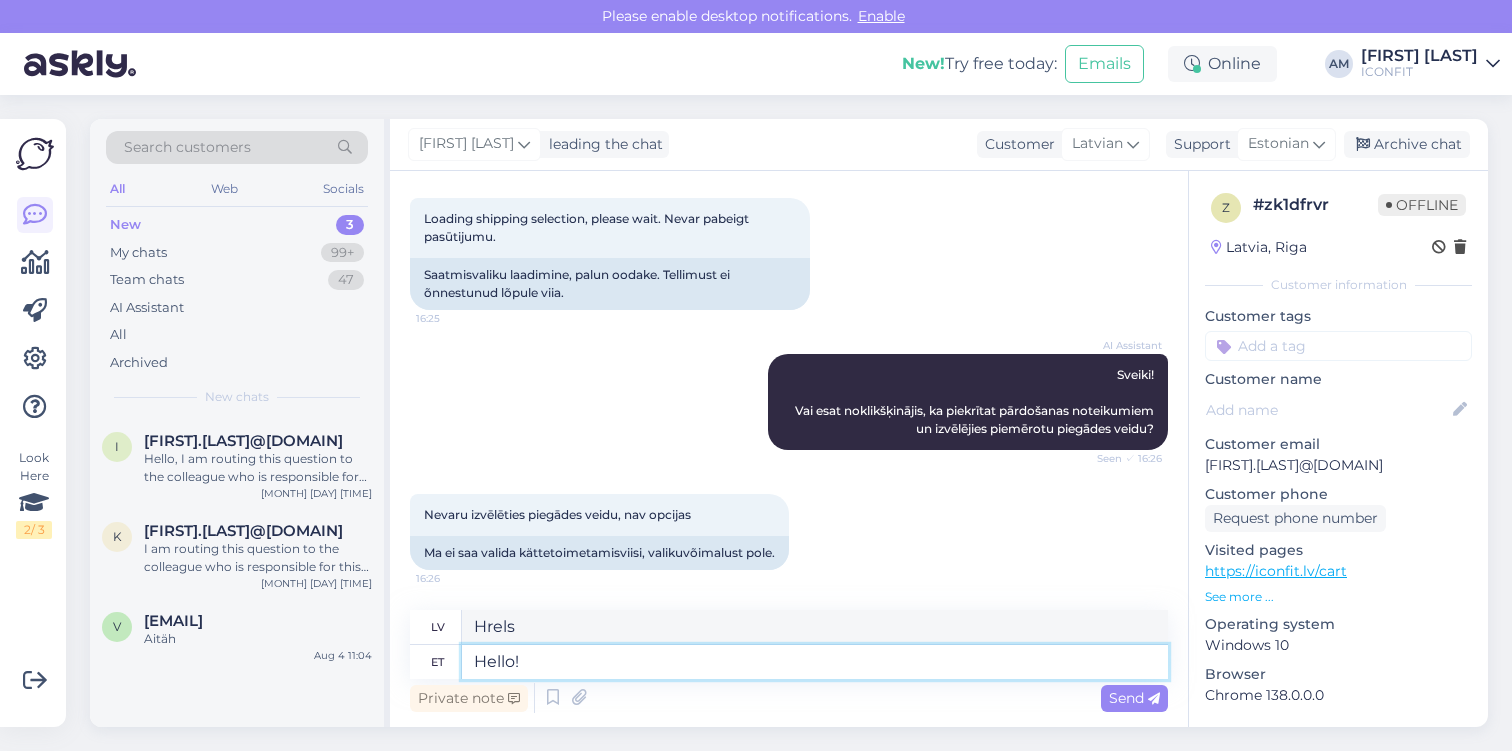 type on "Sveiki!" 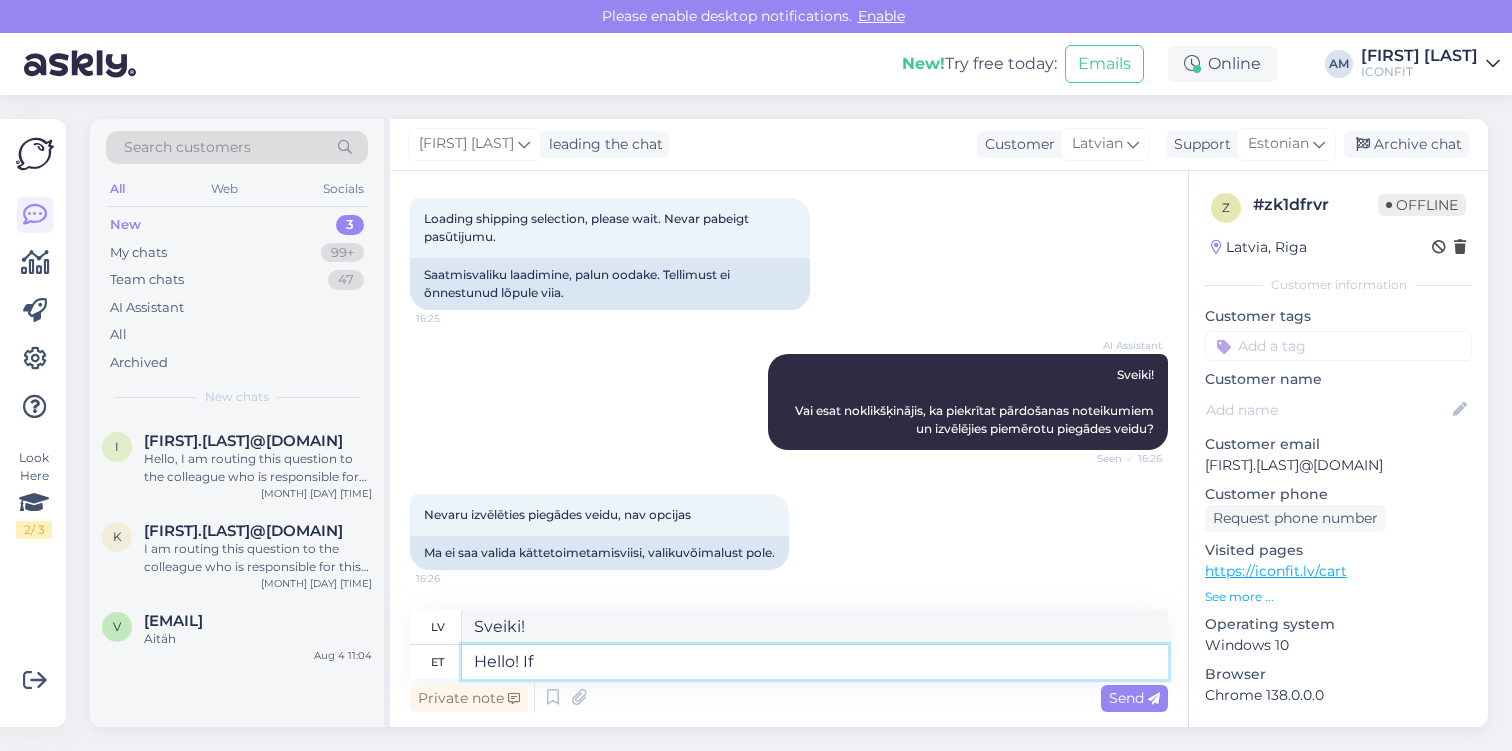 type on "Hello! If t" 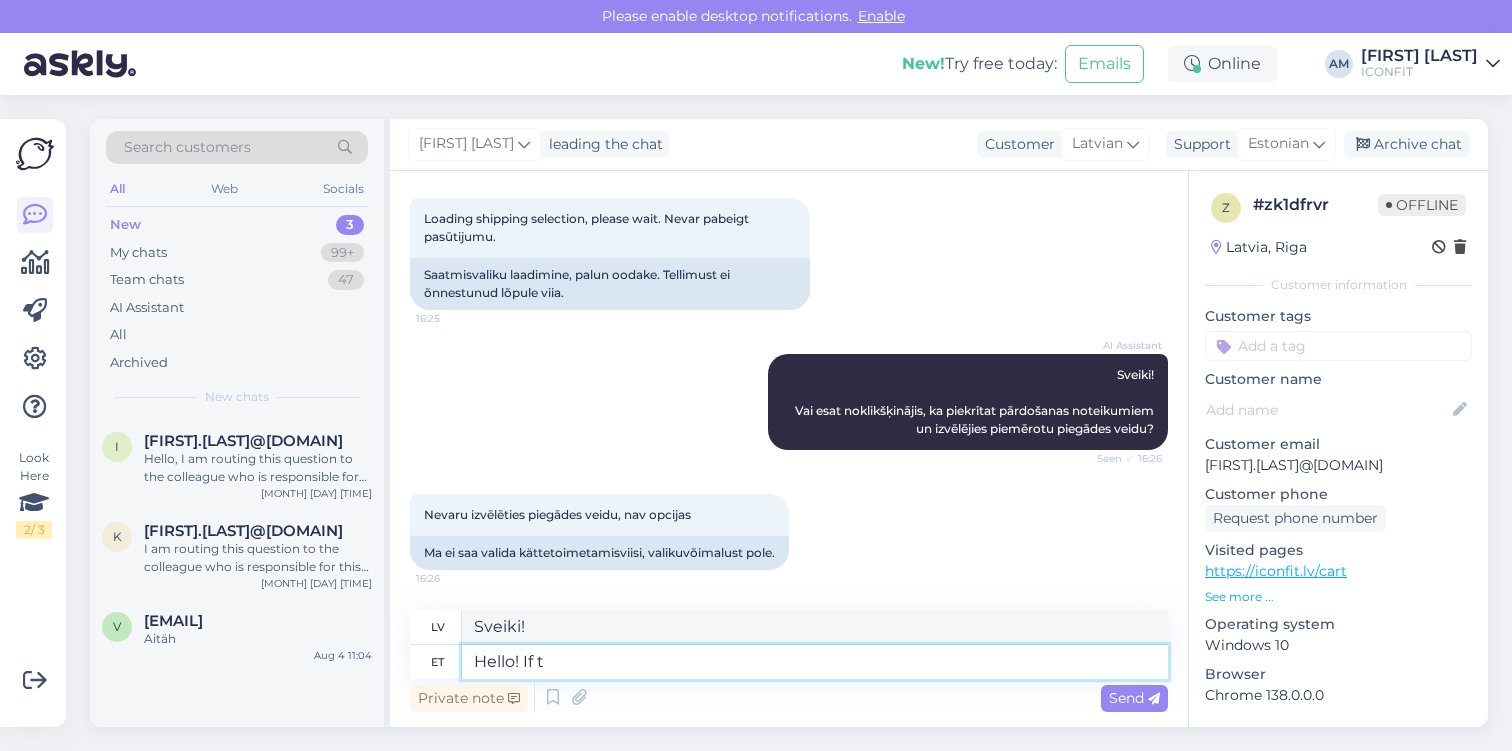 type on "Sveiki! Ja" 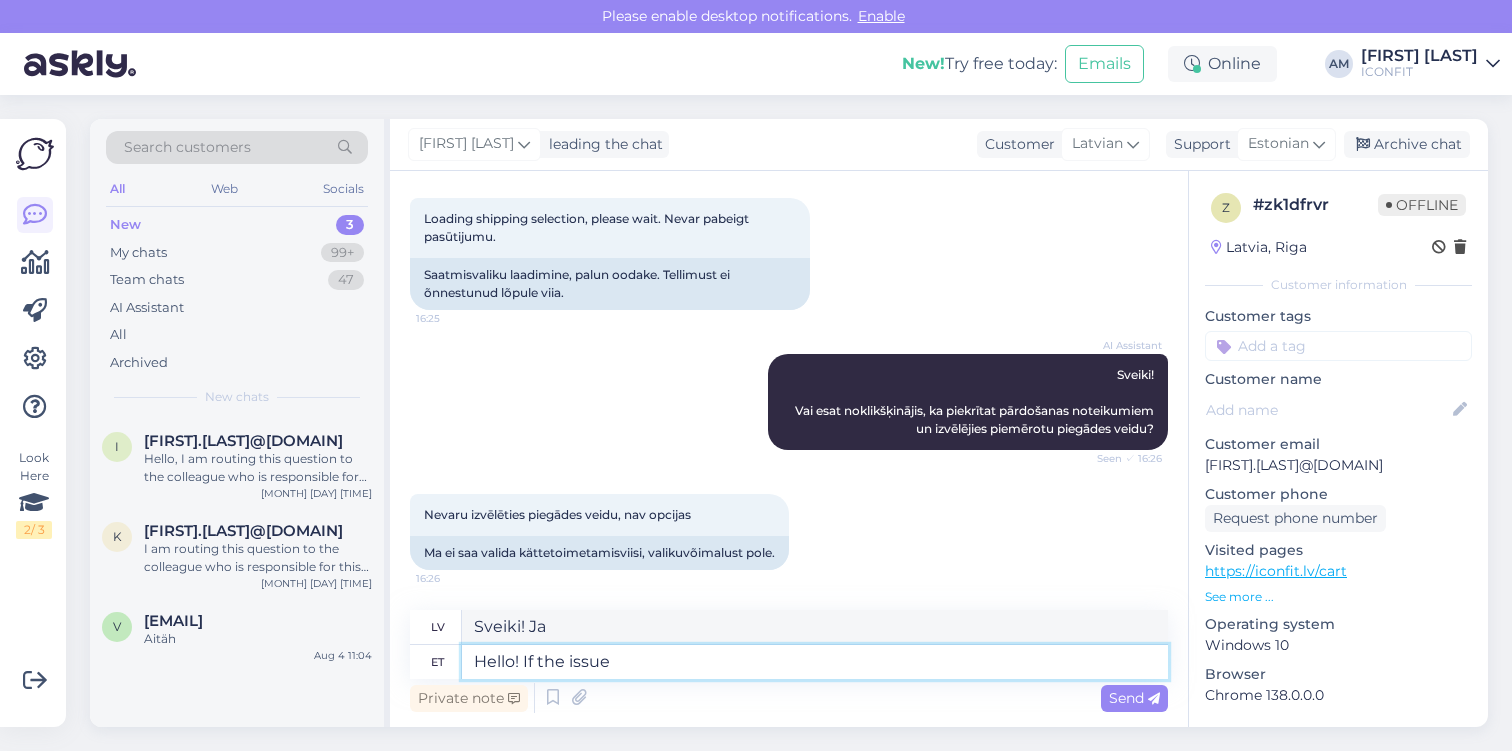 type on "Hello! If the issue" 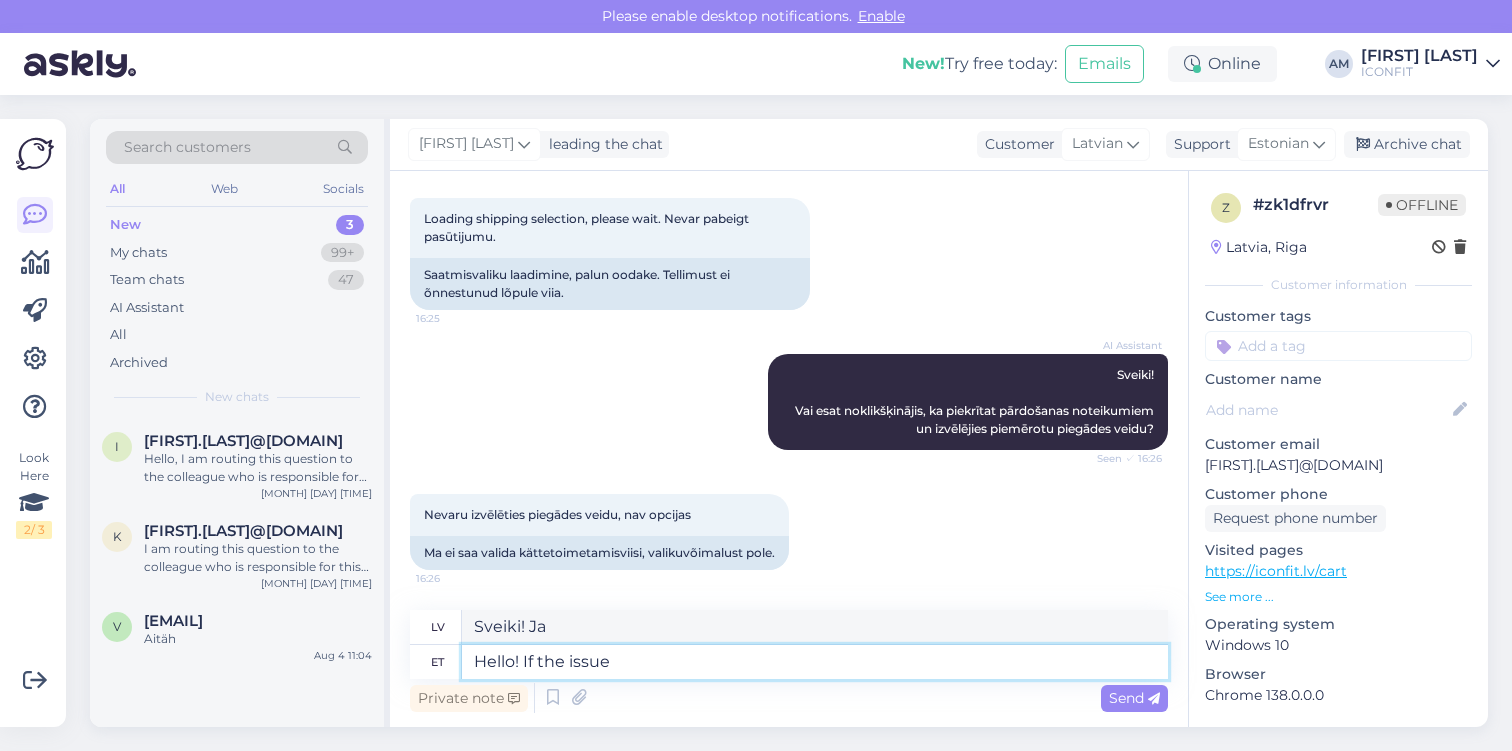 type on "Sveiki! Ja problēma" 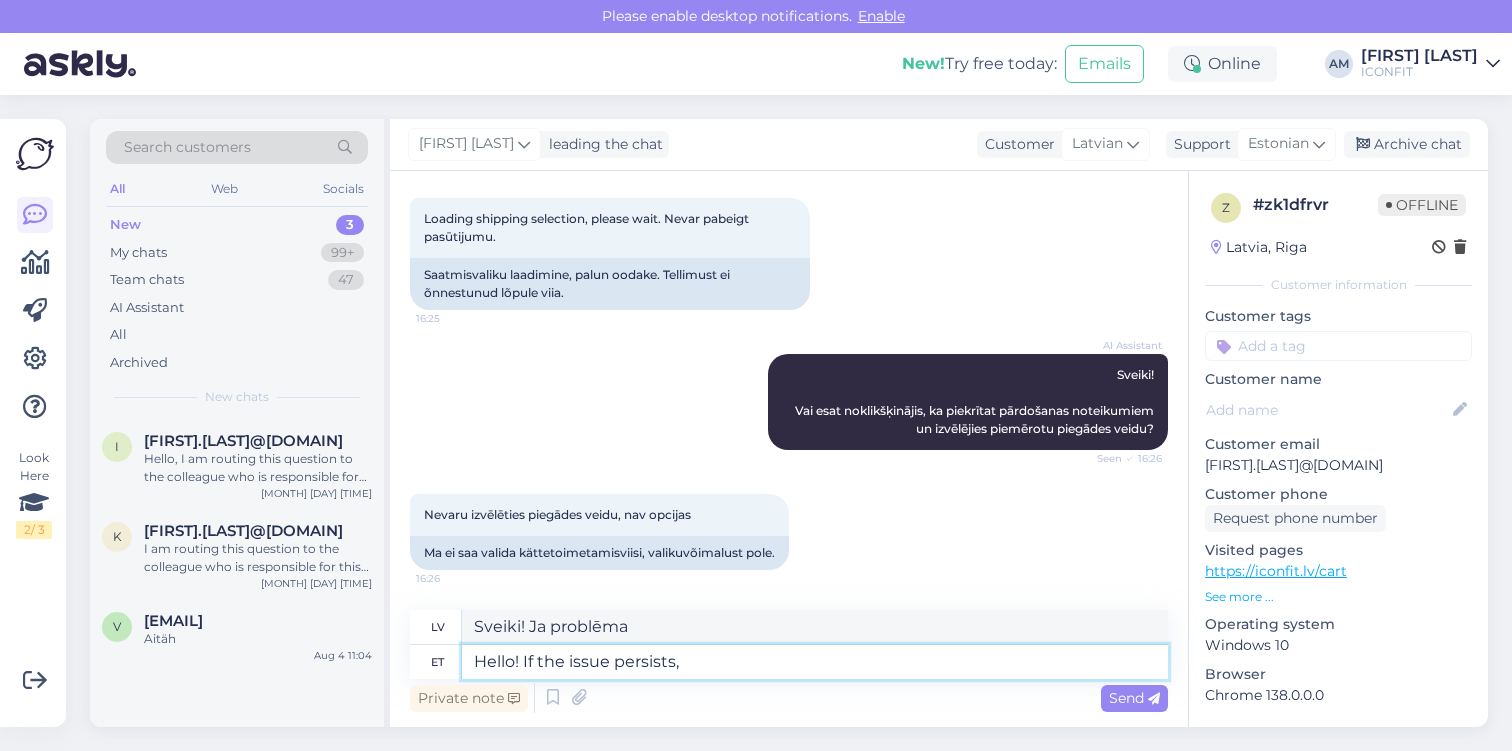 type on "Hello! If the issue persists," 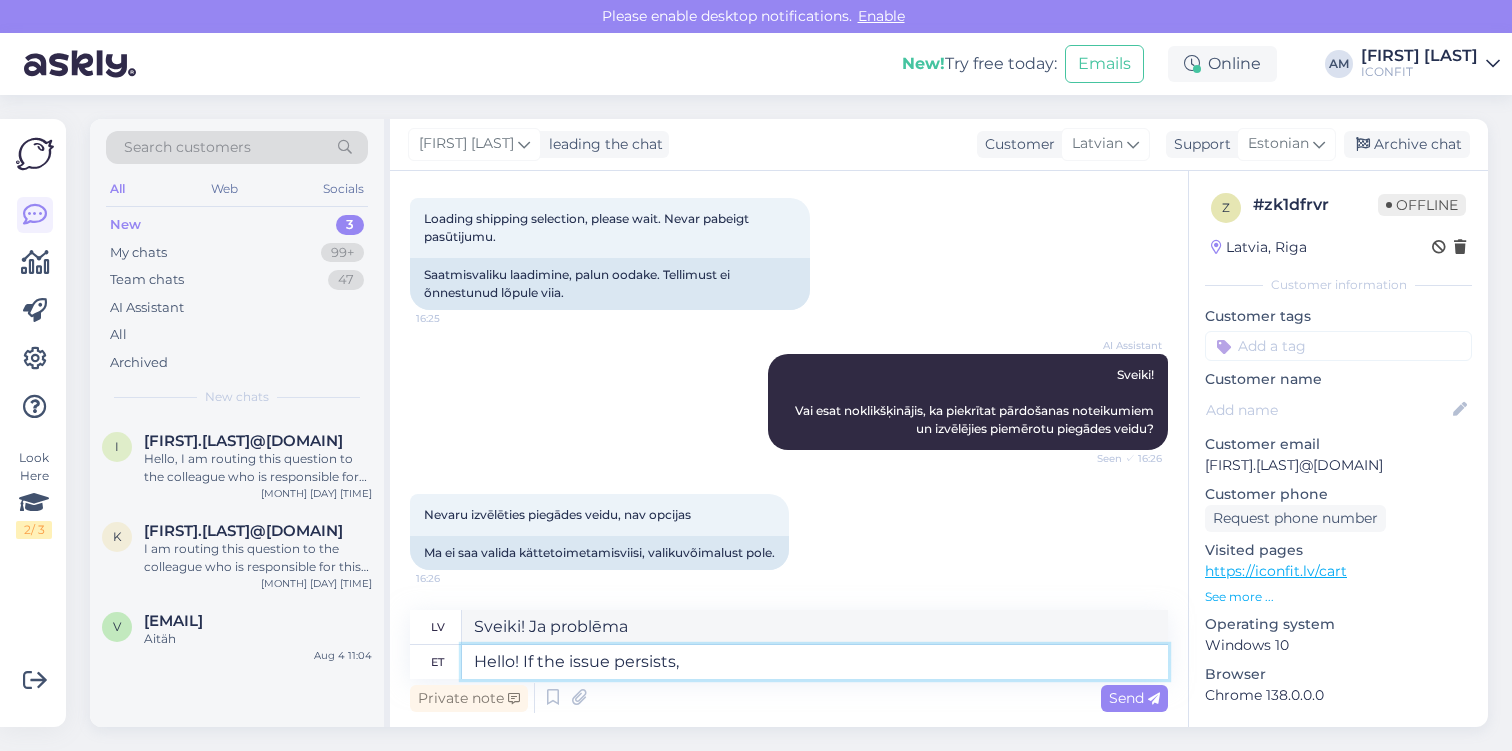 type on "Sveiki! Ja problēma joprojām pastāv," 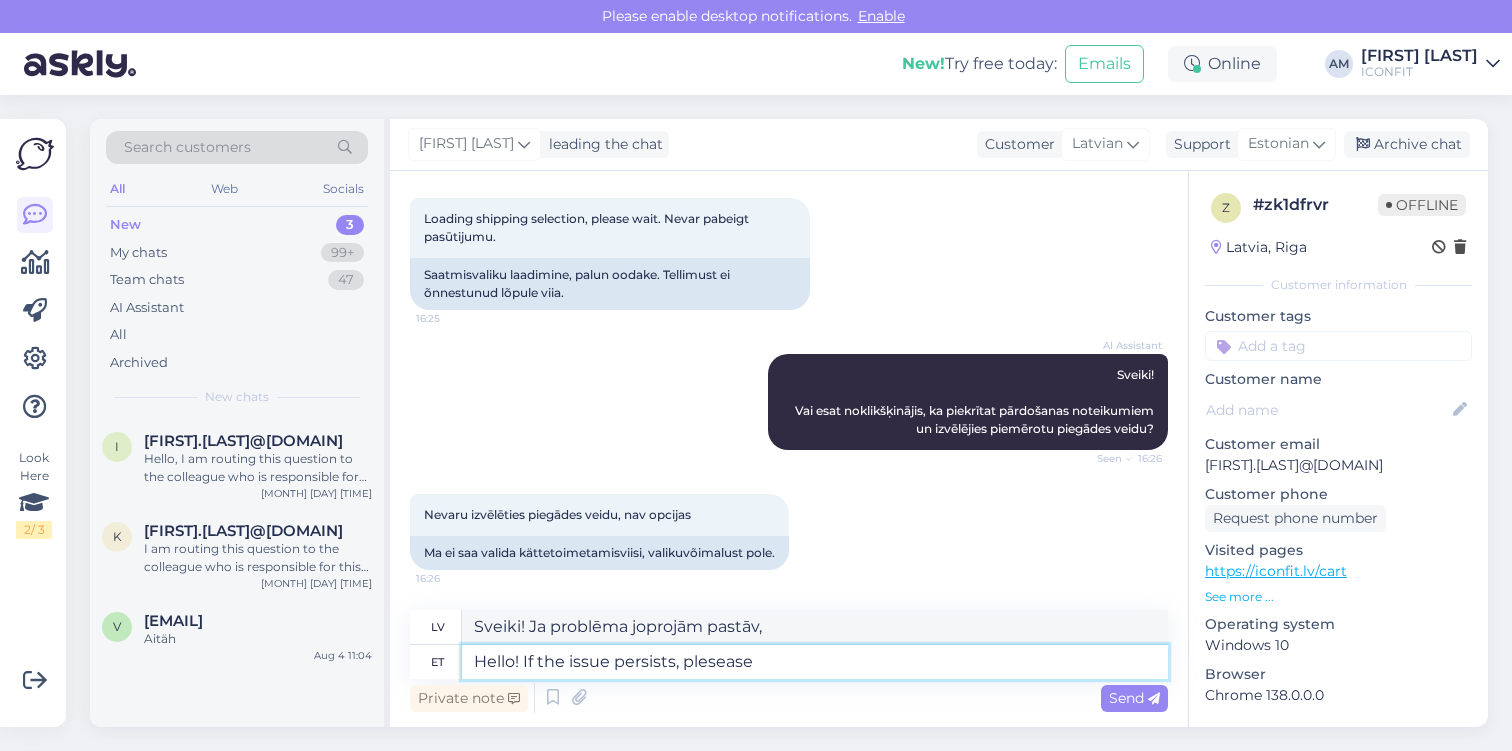 type on "Hello! If the issue persists, plesease" 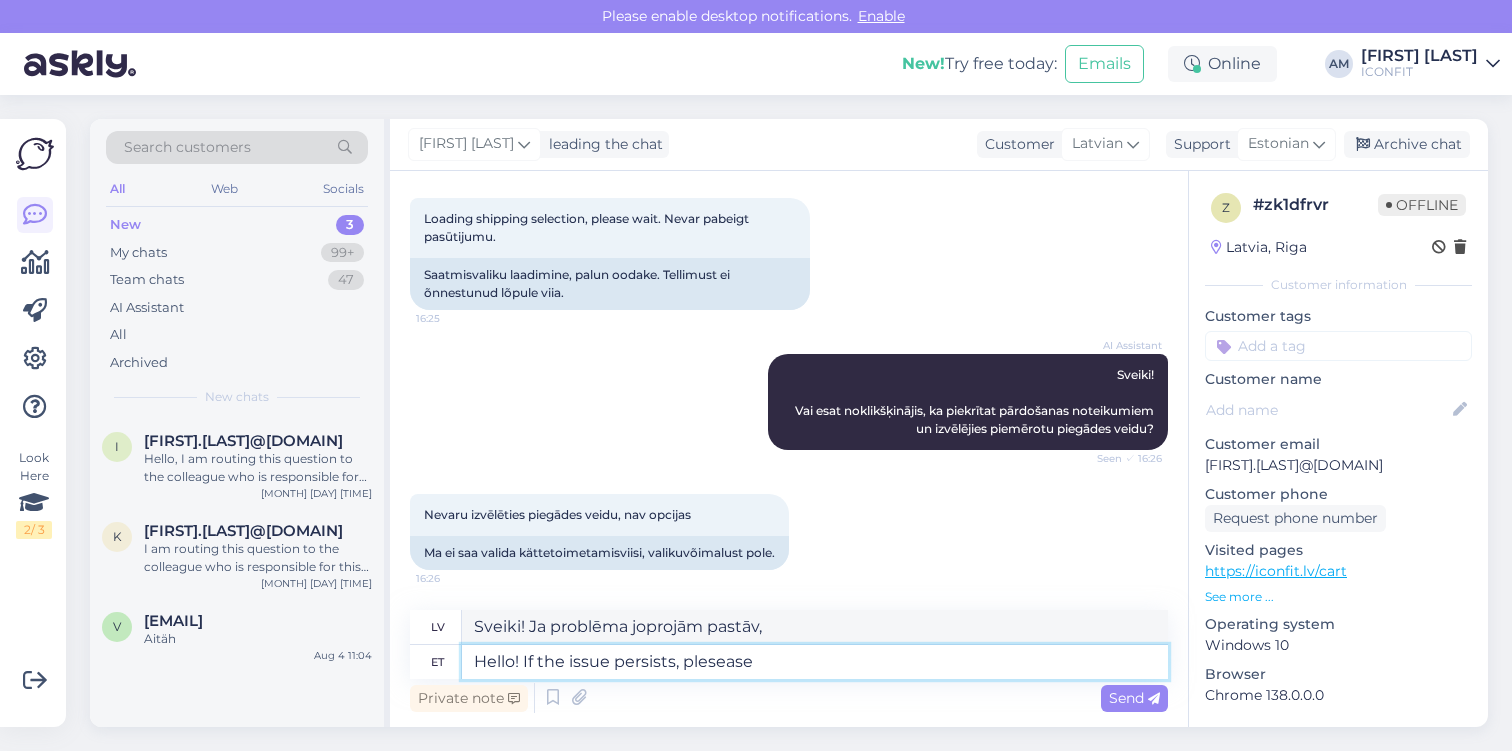 type on "Sveiki! Ja problēma joprojām pastāv, lūdzu," 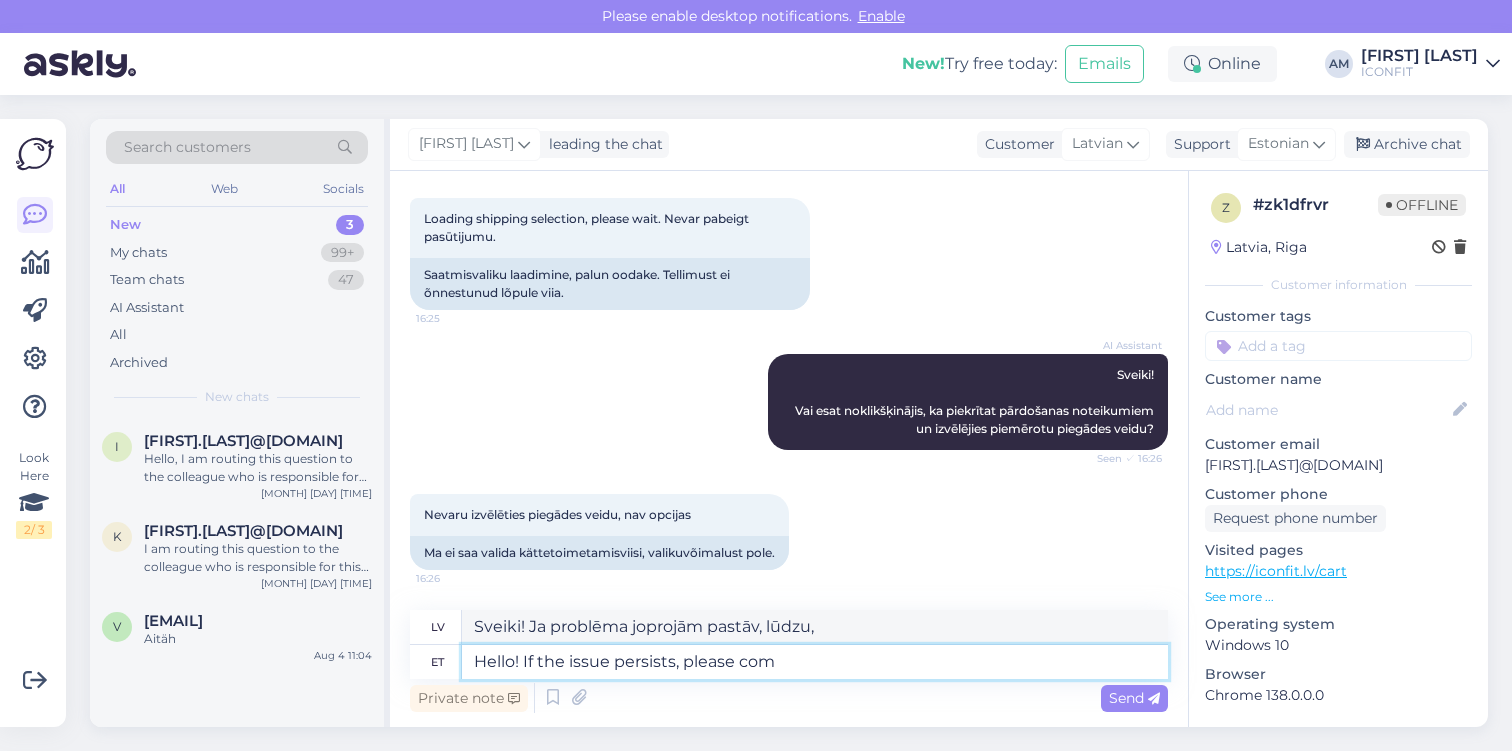 type on "Hello! If the issue persists, please co" 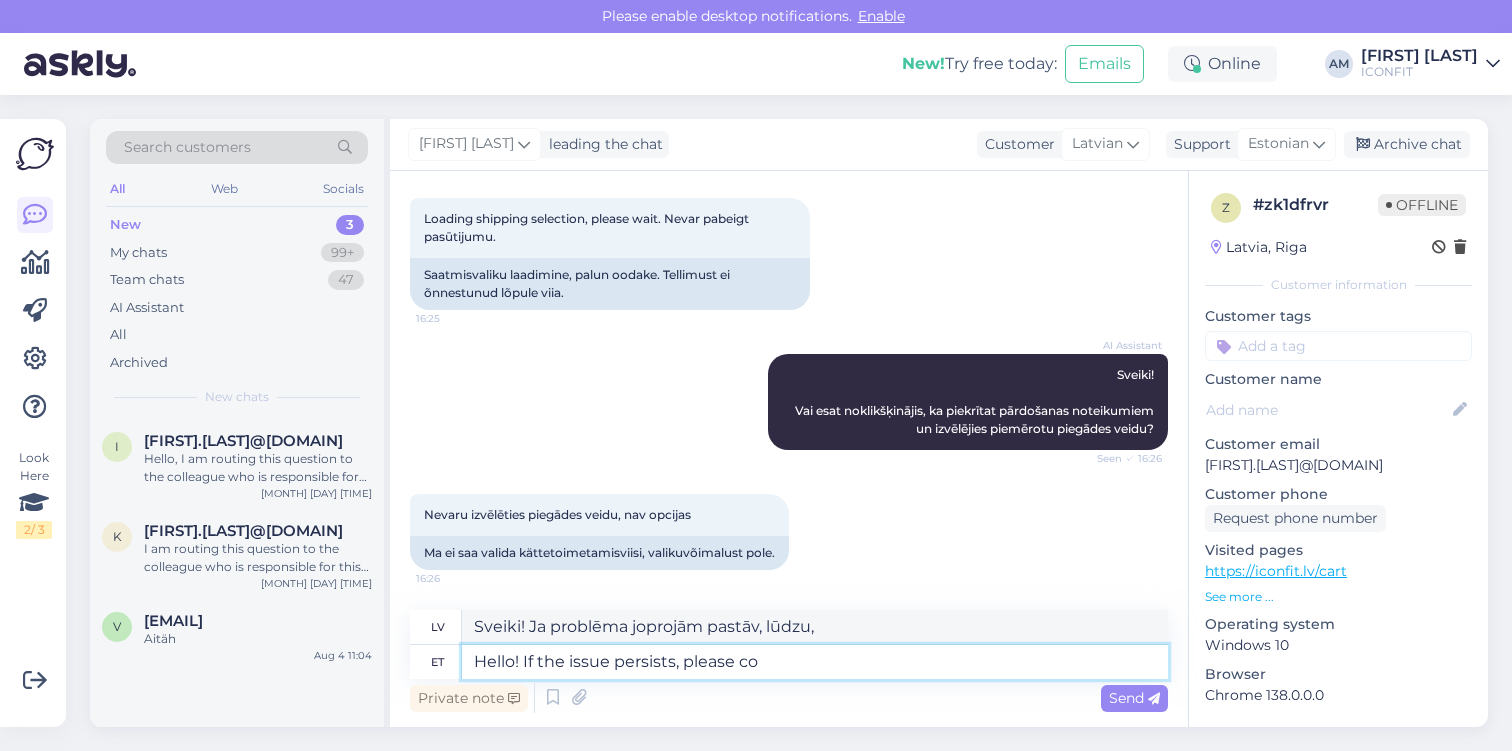 type on "Sveiki! Ja problēma joprojām pastāv, lūdzu, komentējiet." 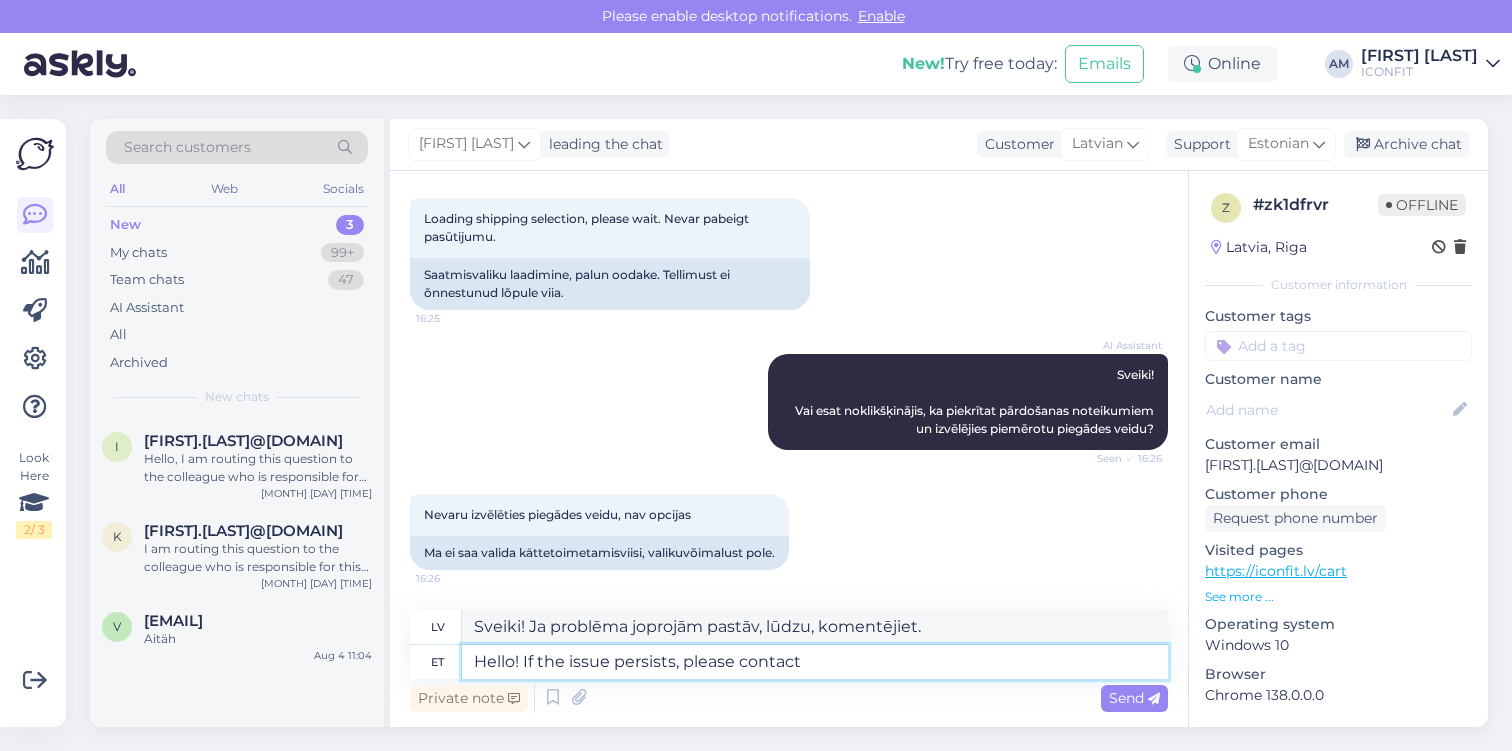type on "Hello! If the issue persists, please contact" 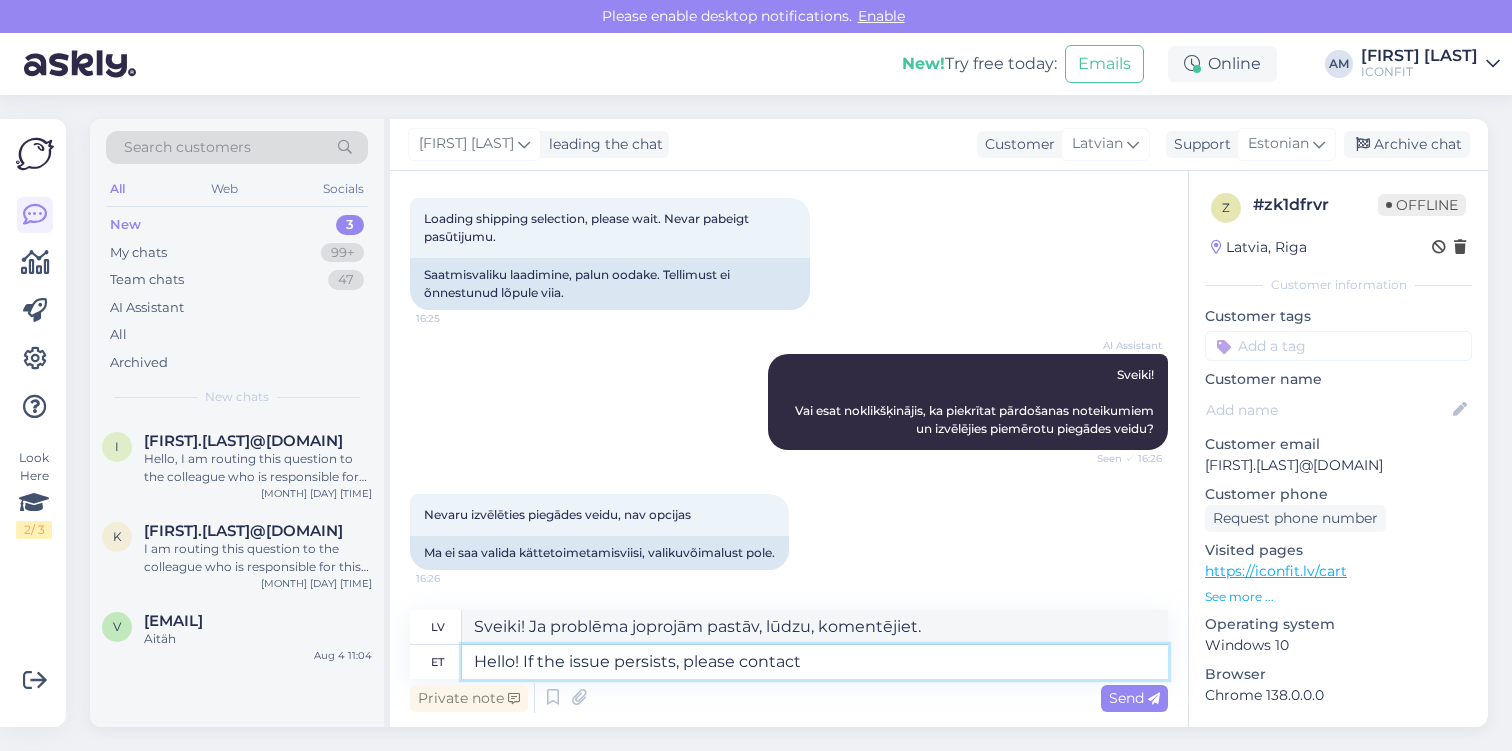 type on "Sveiki! Ja problēma joprojām pastāv, lūdzu, sazinieties ar" 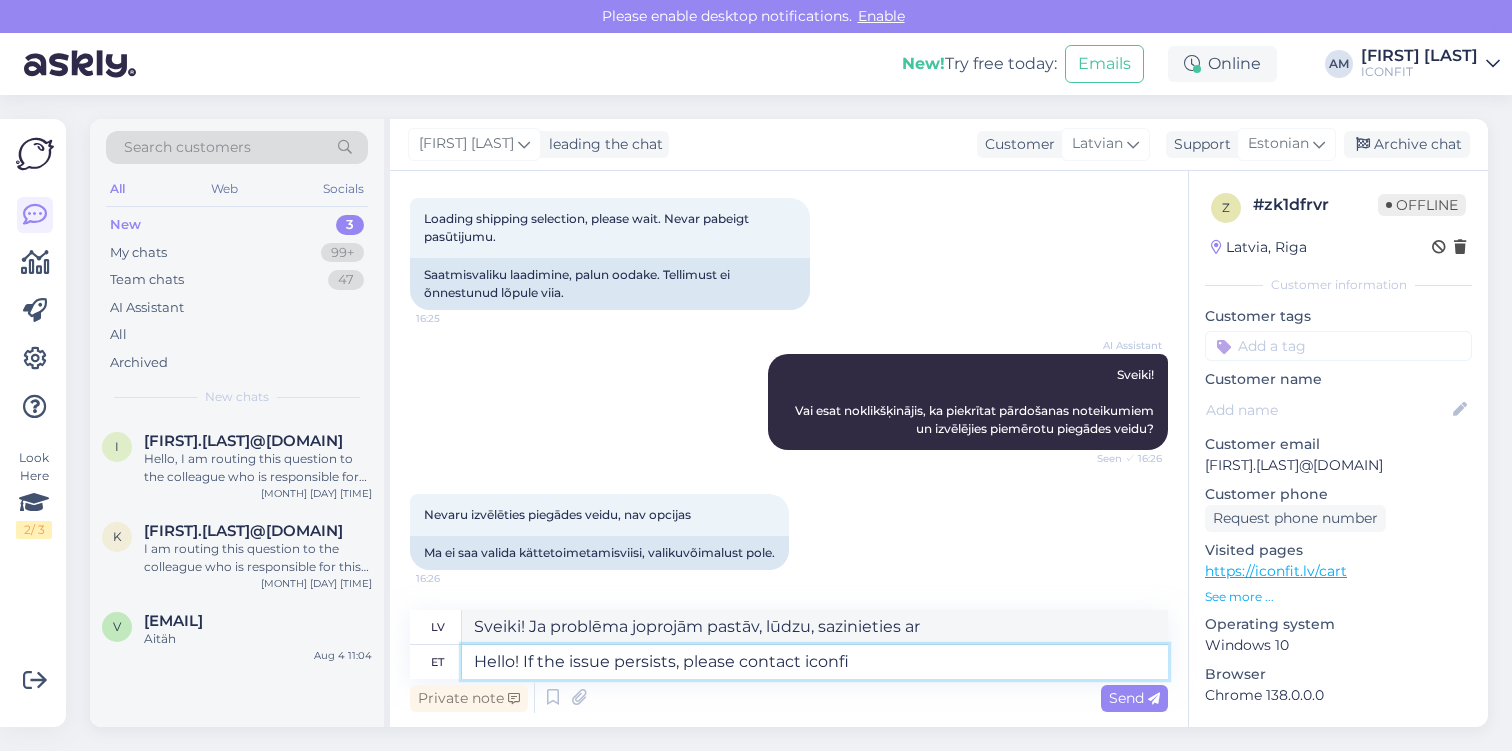 type on "Hello! If the issue persists, please contact [BRAND]" 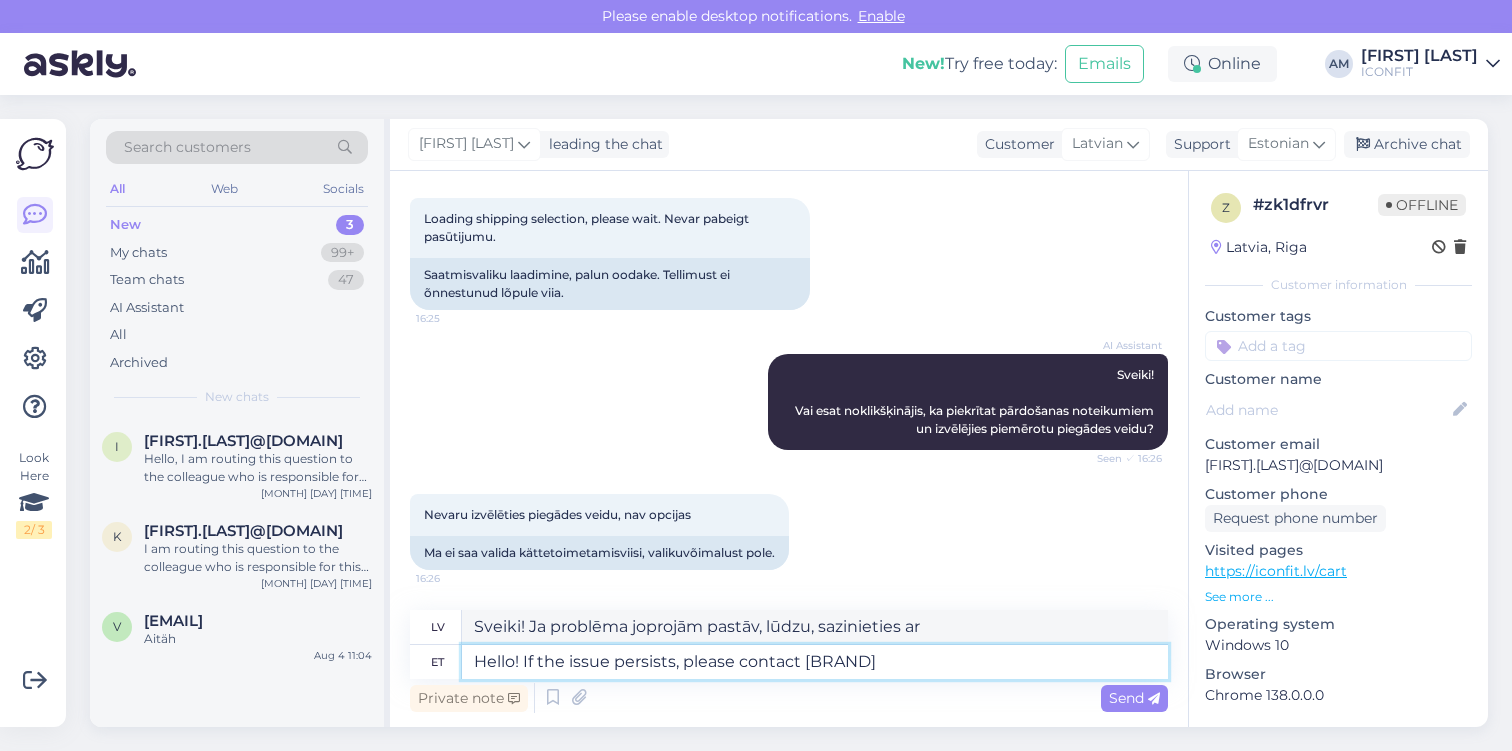 type on "Sveiki! Ja problēma joprojām pastāv, lūdzu, sazinieties ar [BRAND]." 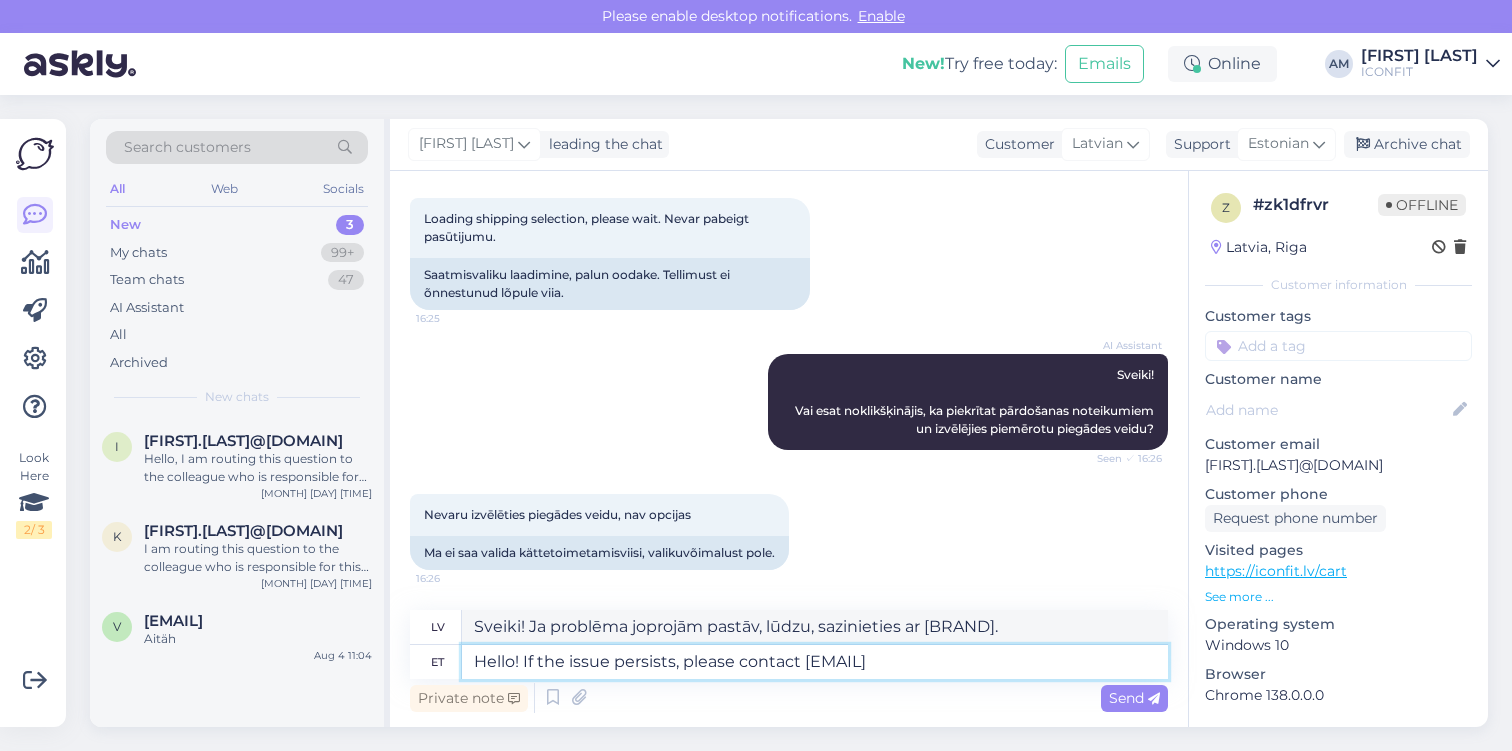 type on "Hello! If the issue persists, please contact [EMAIL]" 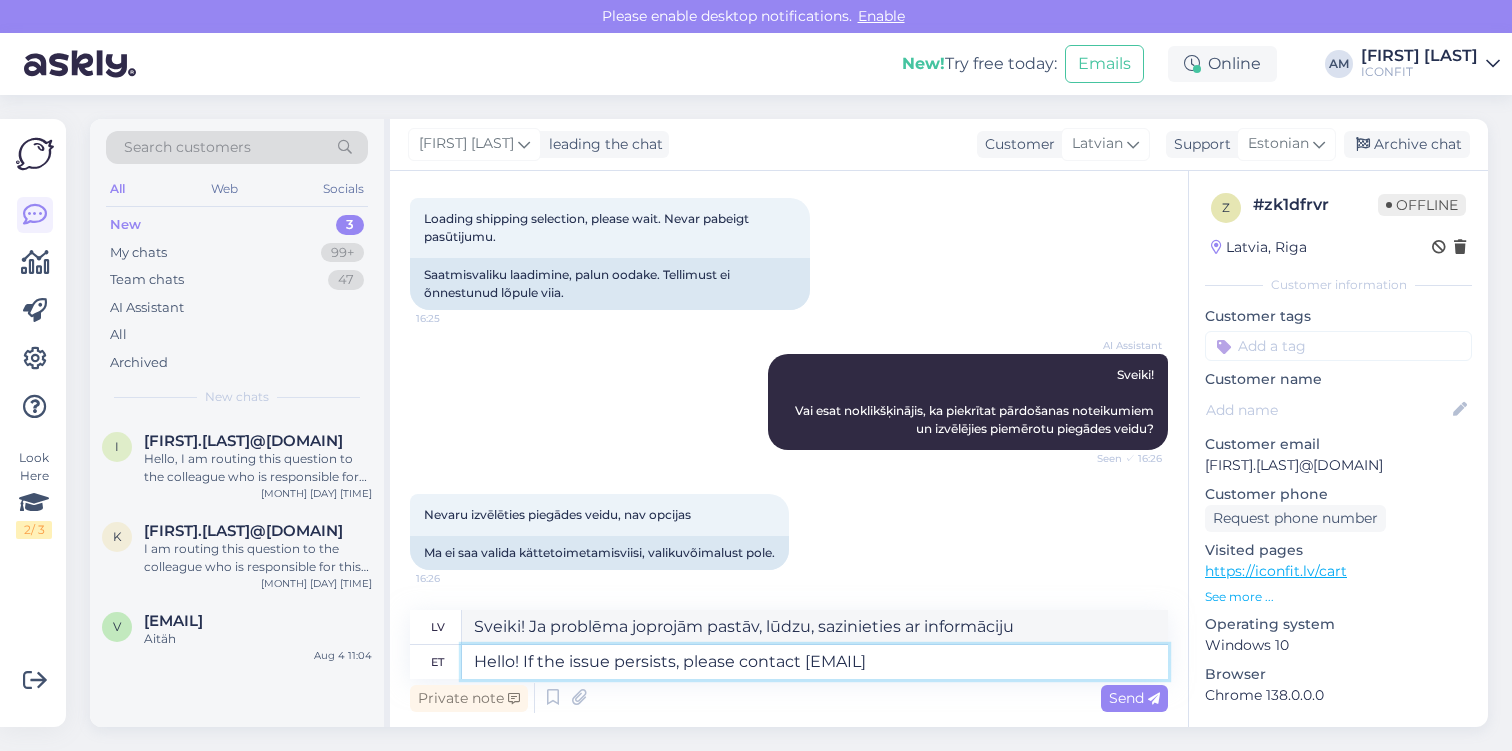 type on "Sveiki! Ja problēma joprojām pastāv, lūdzu, sazinieties ar [EMAIL]" 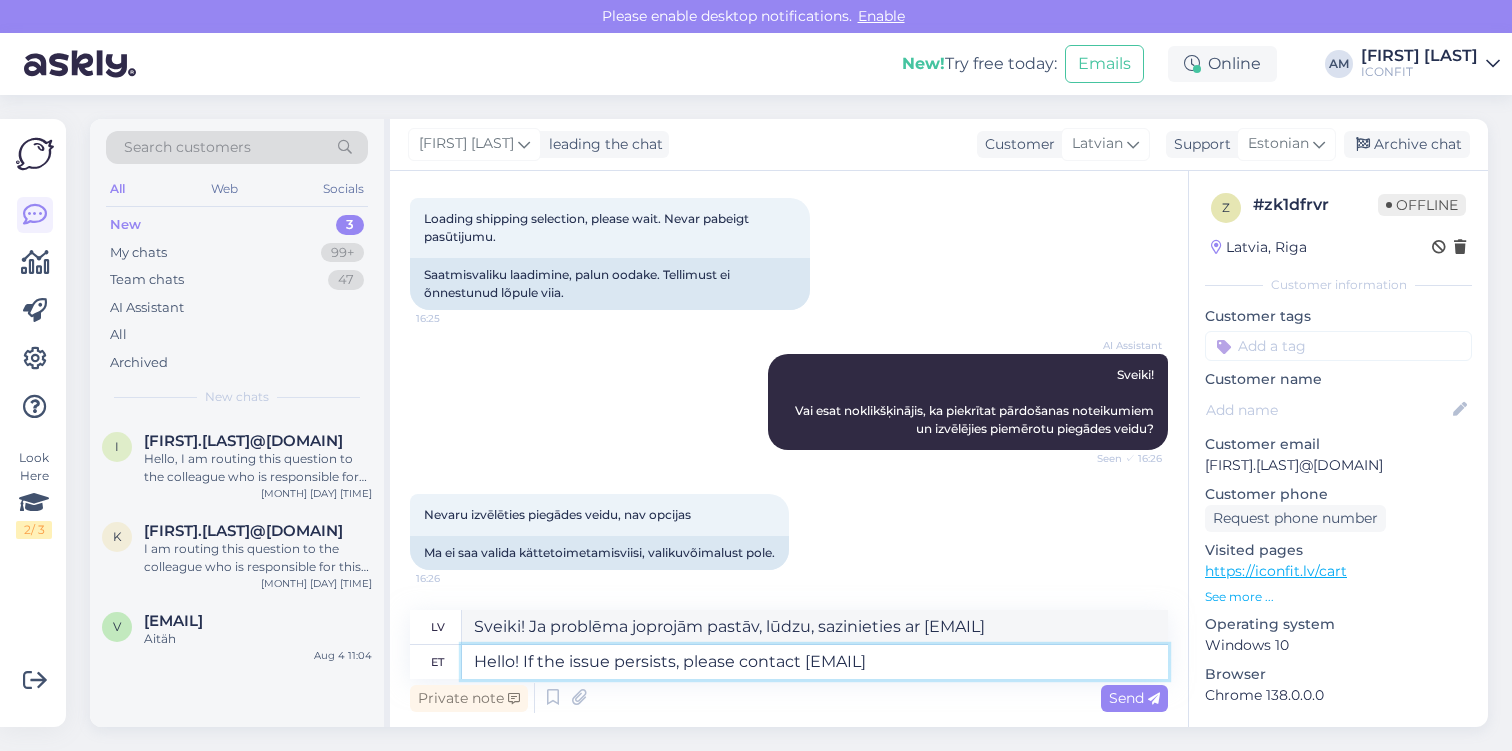 type on "Hello! If the issue persists, please contact [EMAIL]" 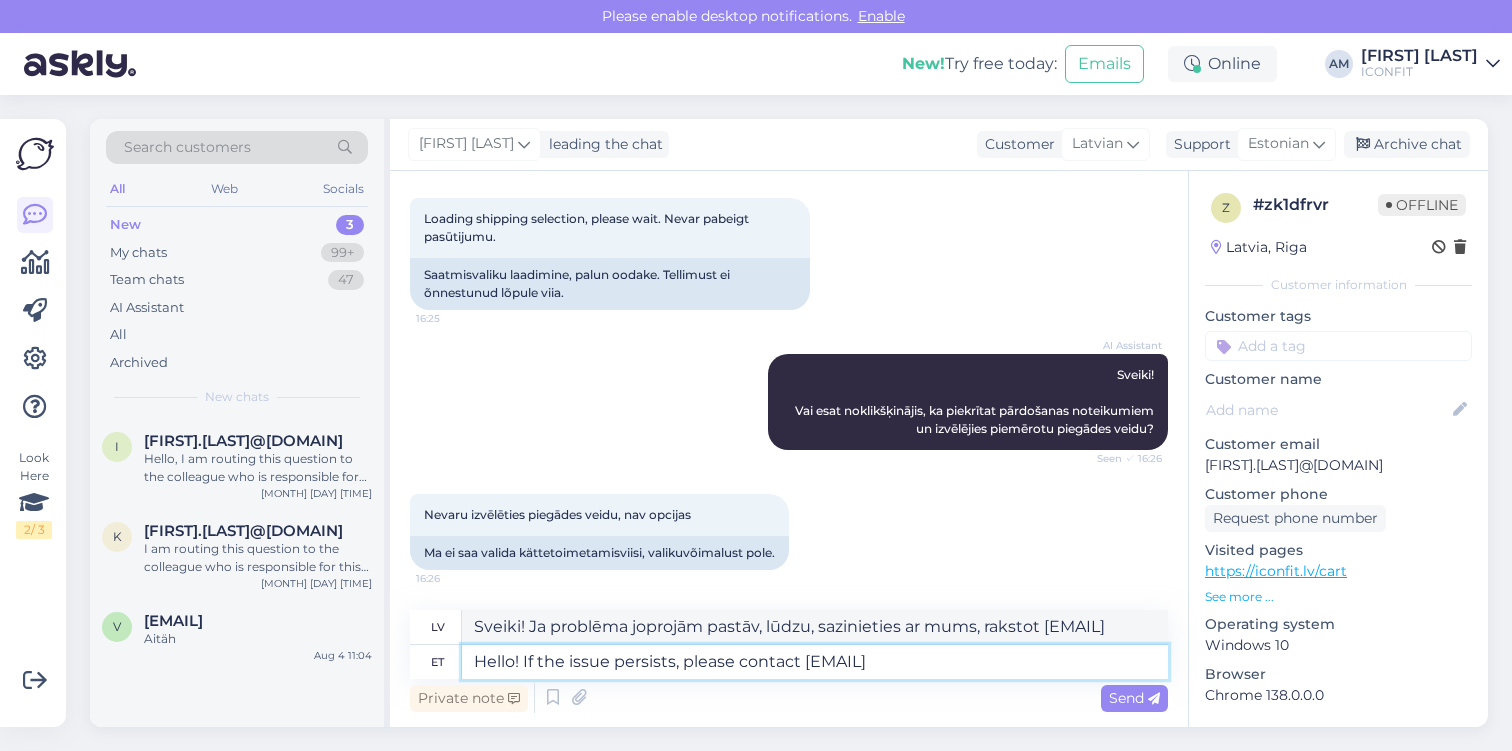 scroll, scrollTop: 117, scrollLeft: 0, axis: vertical 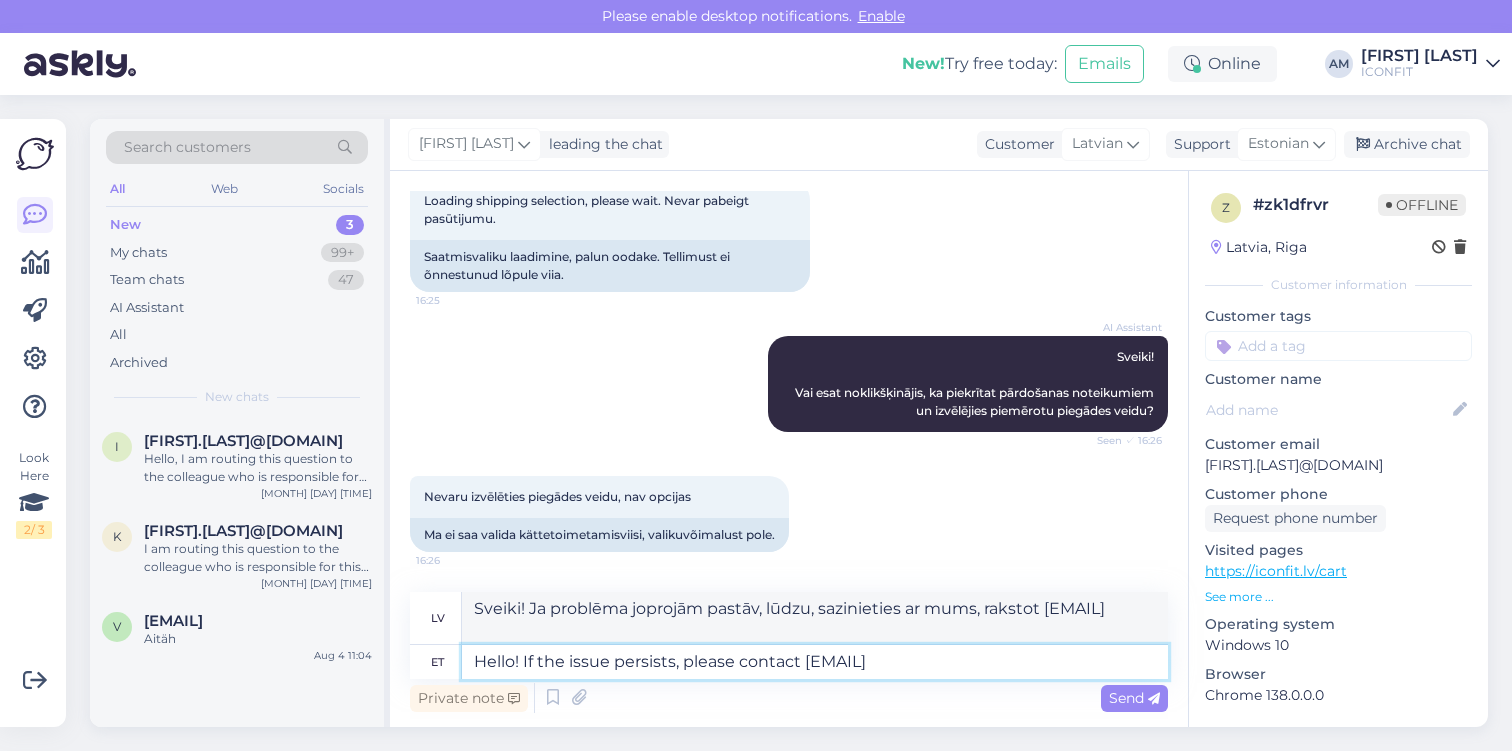 click on "Hello! If the issue persists, please contact [EMAIL]" at bounding box center [815, 662] 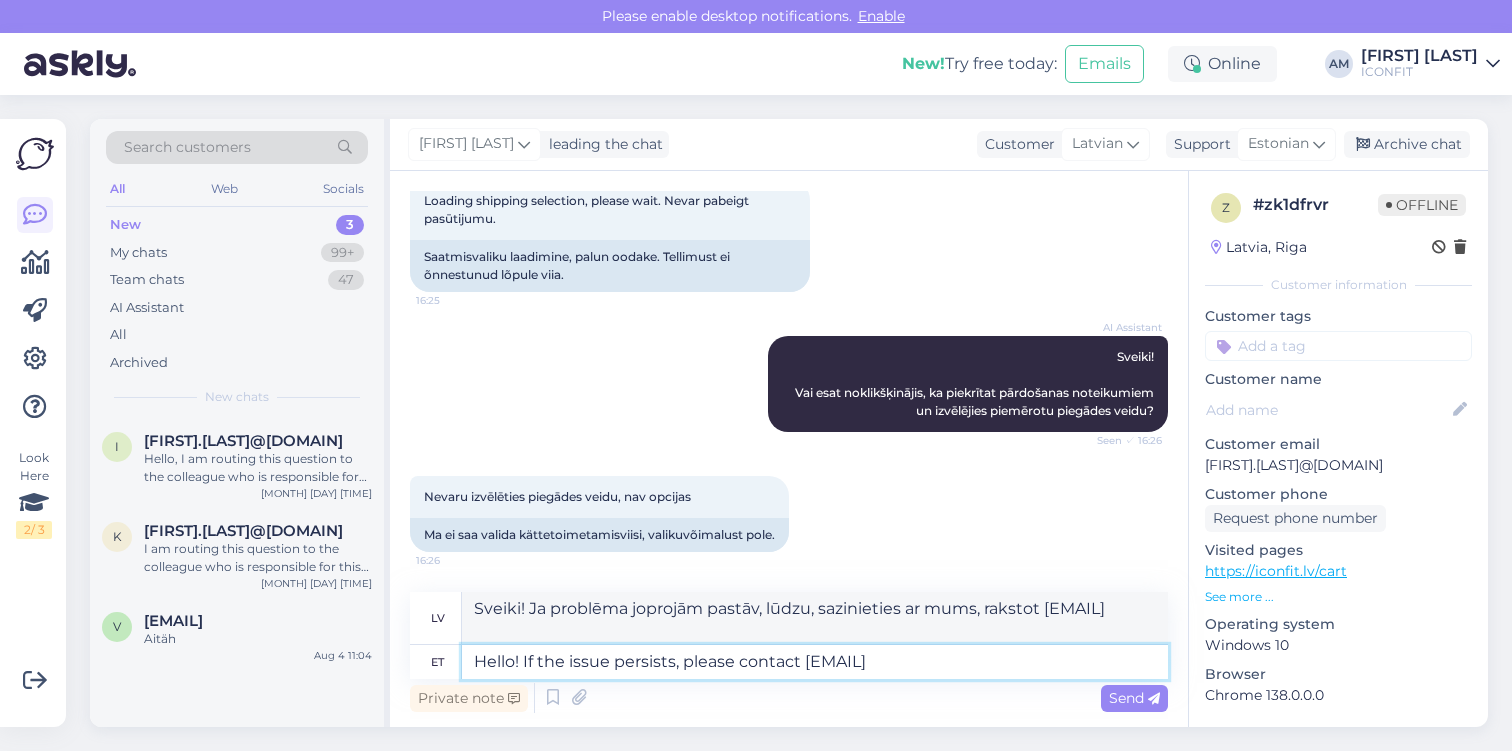 type on "Hello! If the issue persists, please contact [EMAIL]" 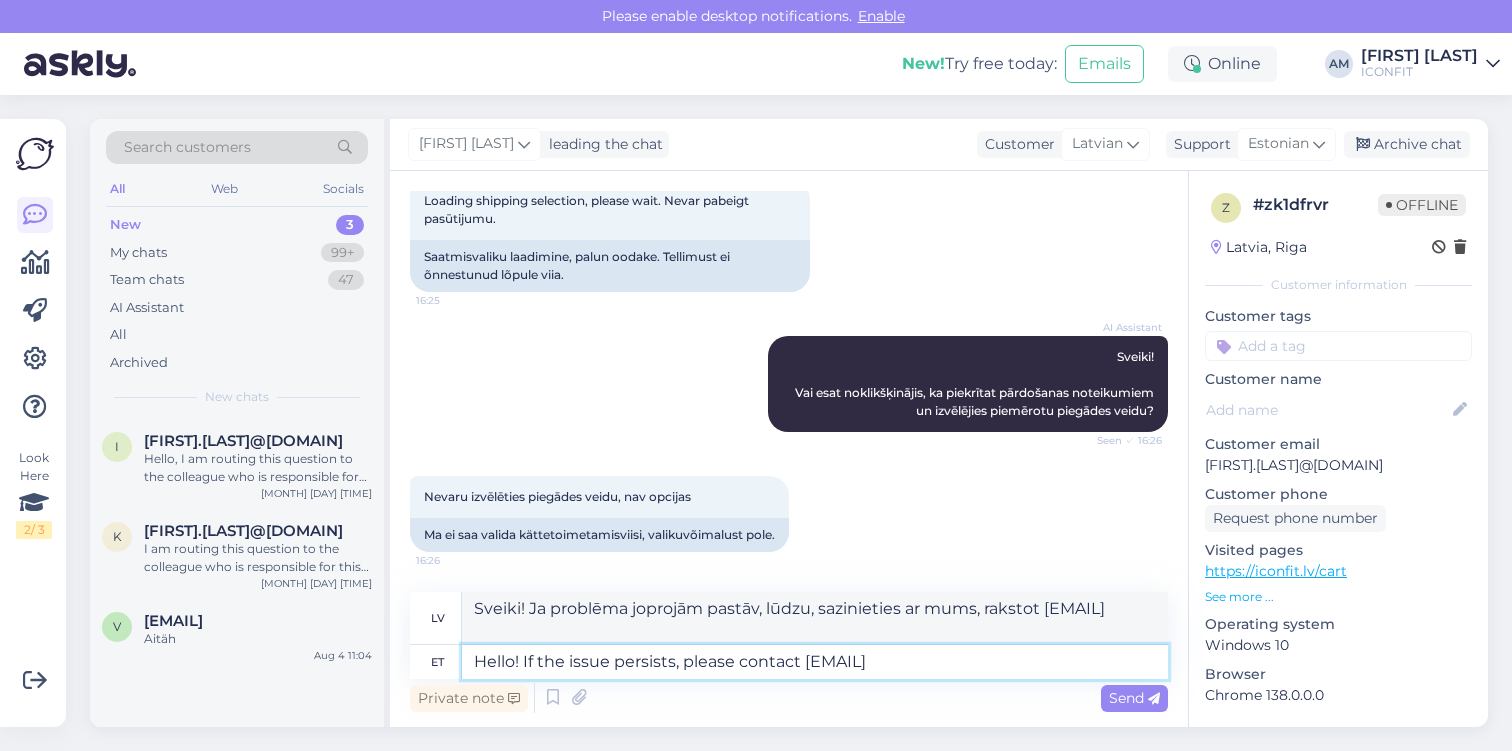 drag, startPoint x: 925, startPoint y: 666, endPoint x: 851, endPoint y: 712, distance: 87.13208 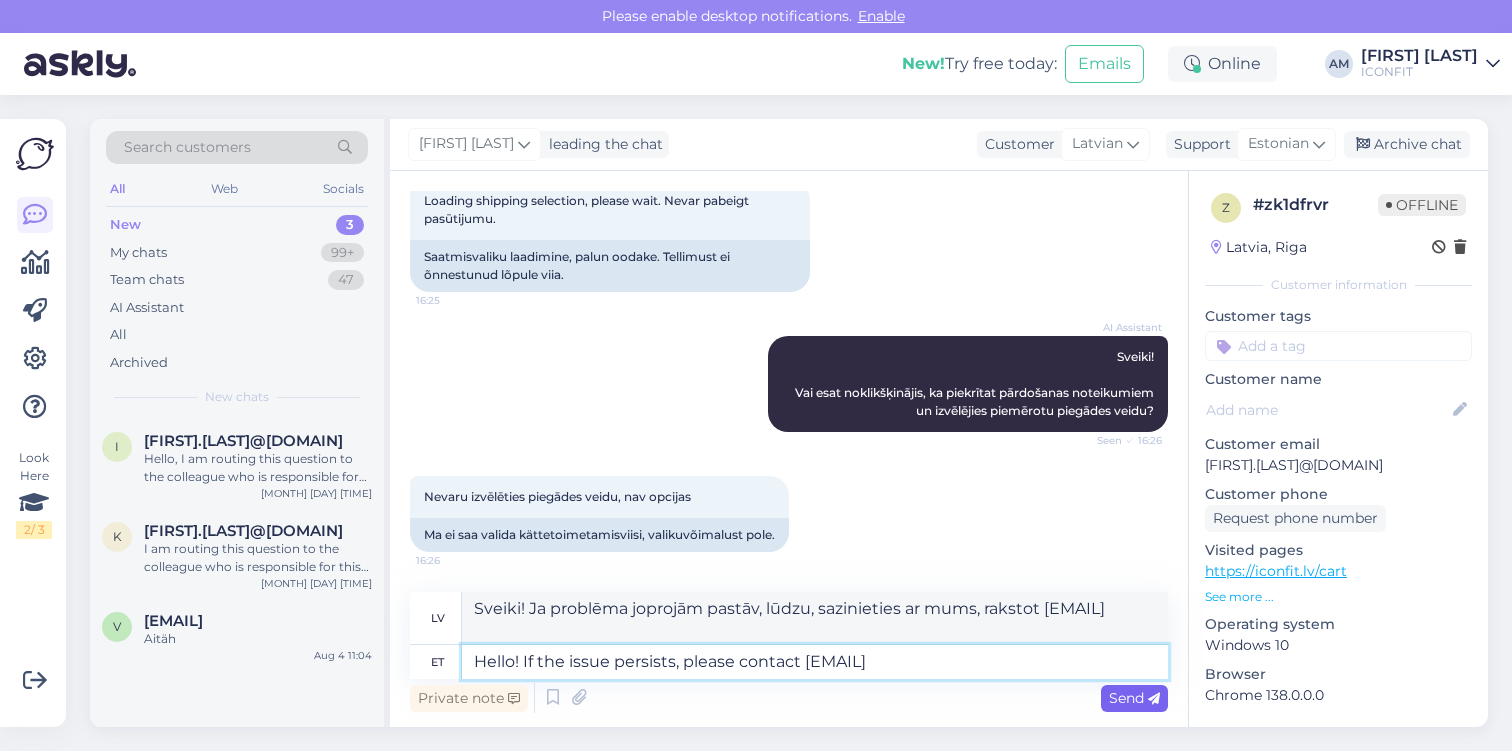 type on "Hello! If the issue persists, please contact [EMAIL]" 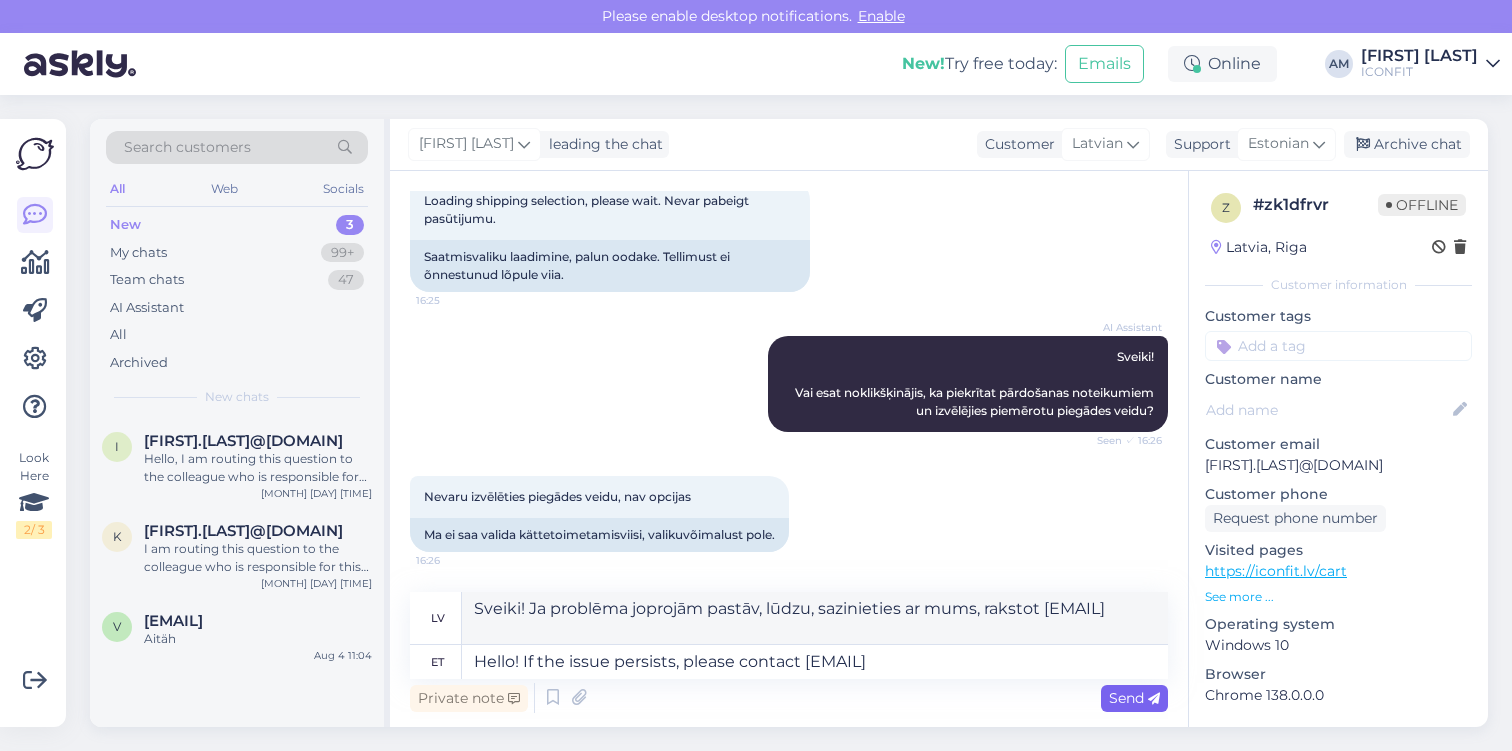 click on "Send" at bounding box center (1134, 698) 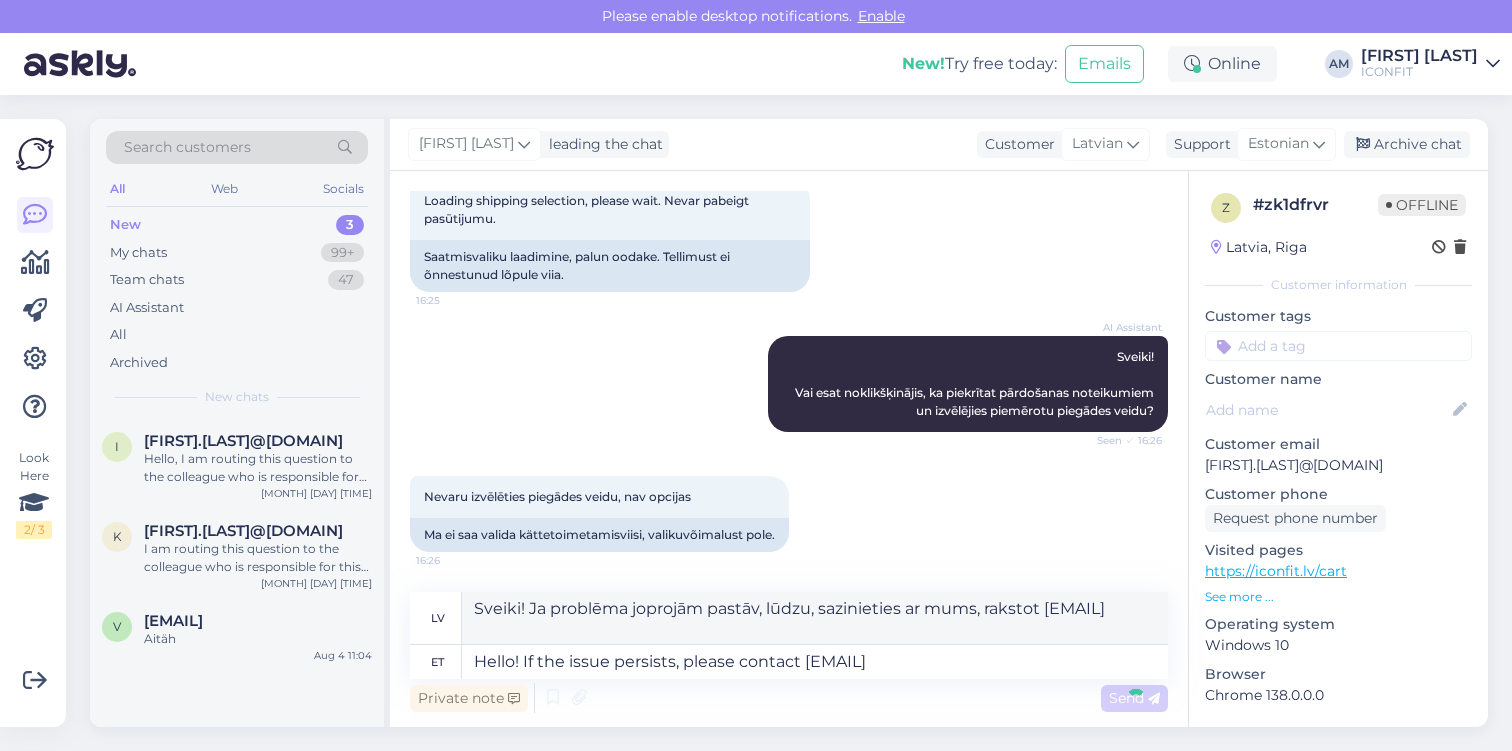 type 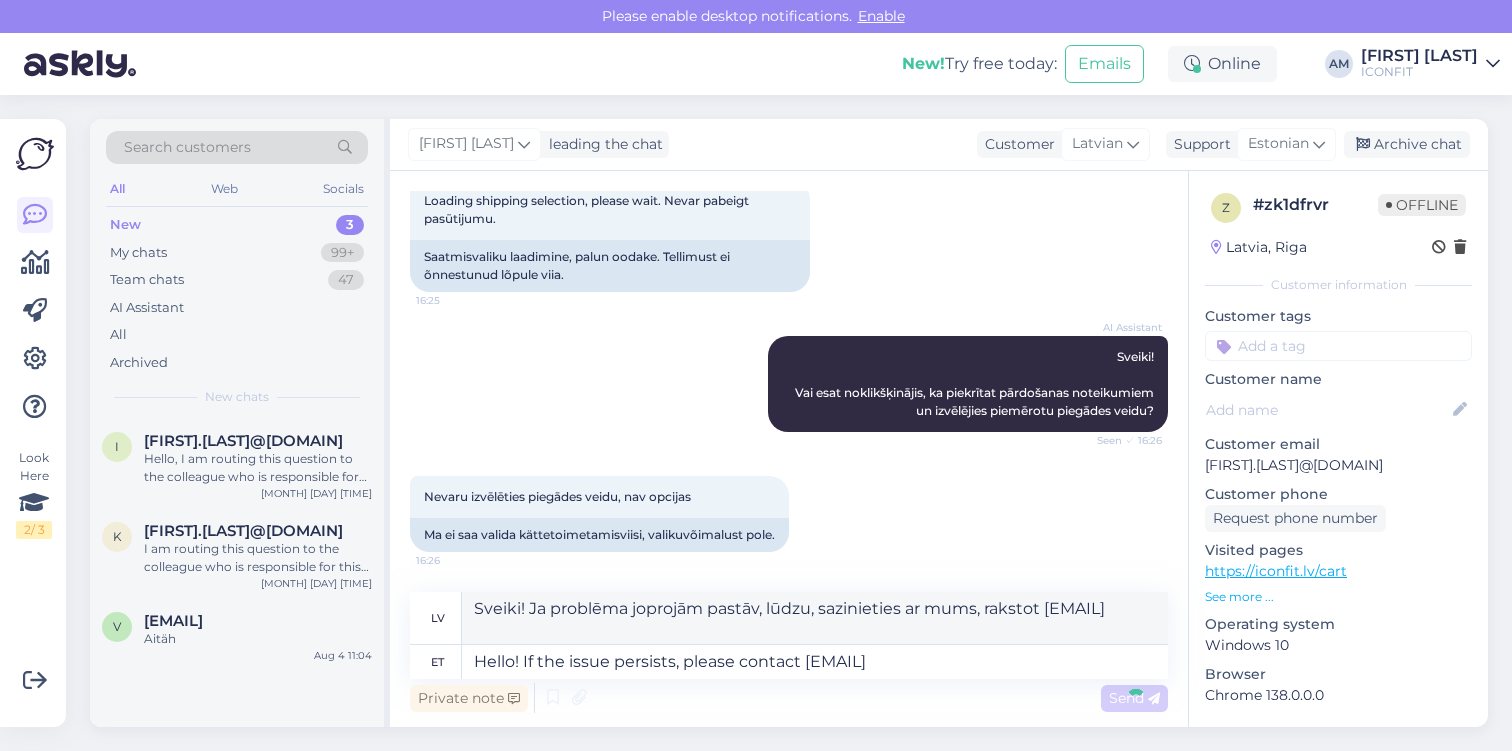 type 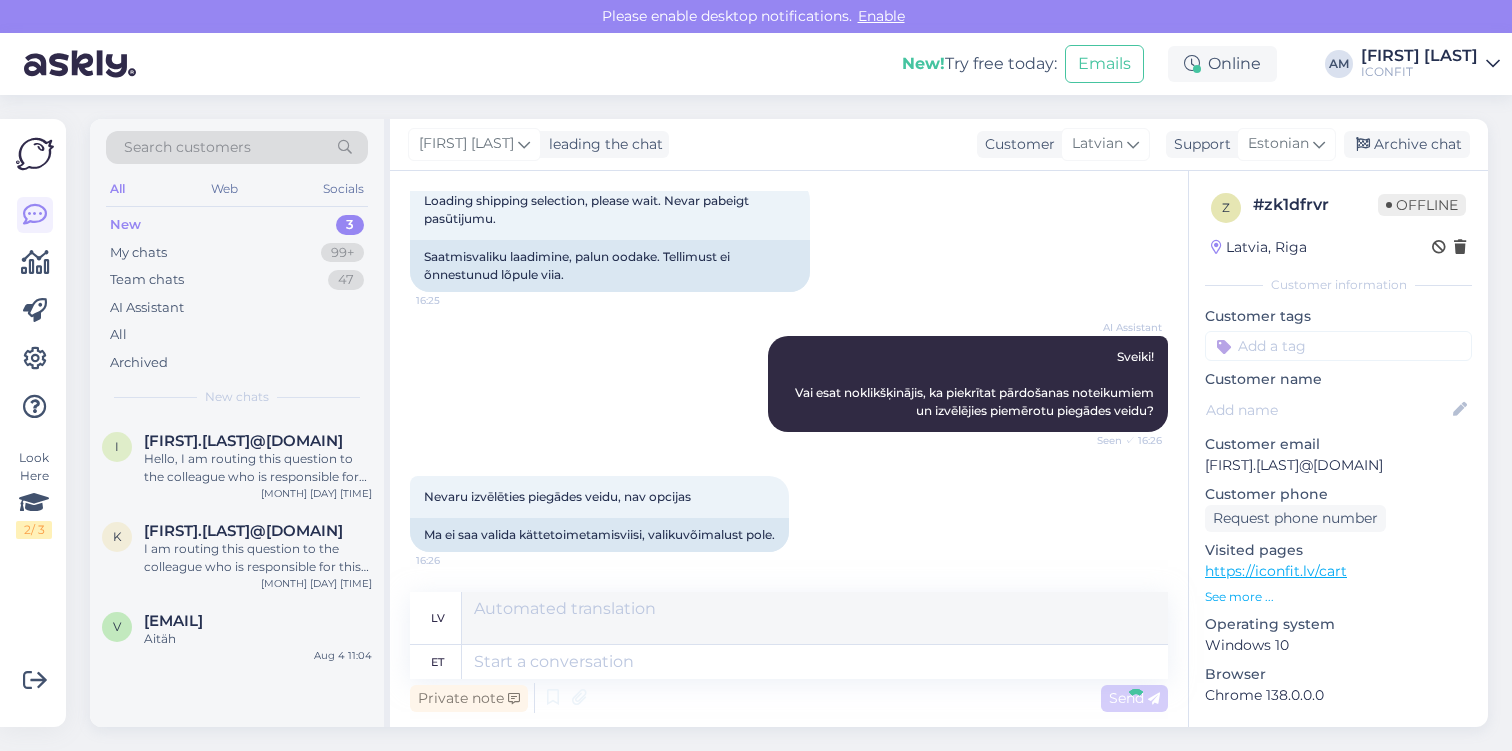 scroll, scrollTop: 279, scrollLeft: 0, axis: vertical 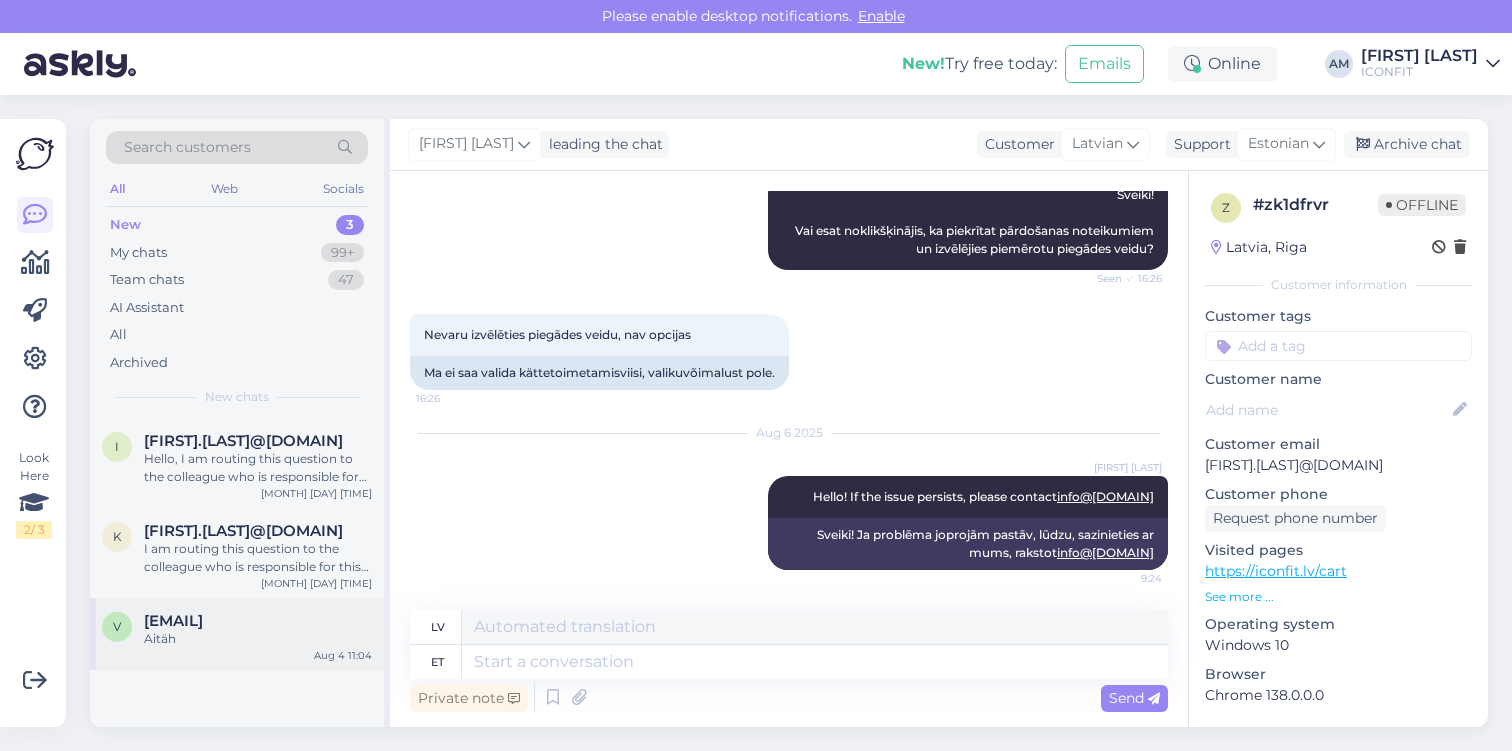 click on "v [EMAIL] Aitäh [MONTH] [DAY] [TIME]" at bounding box center [237, 634] 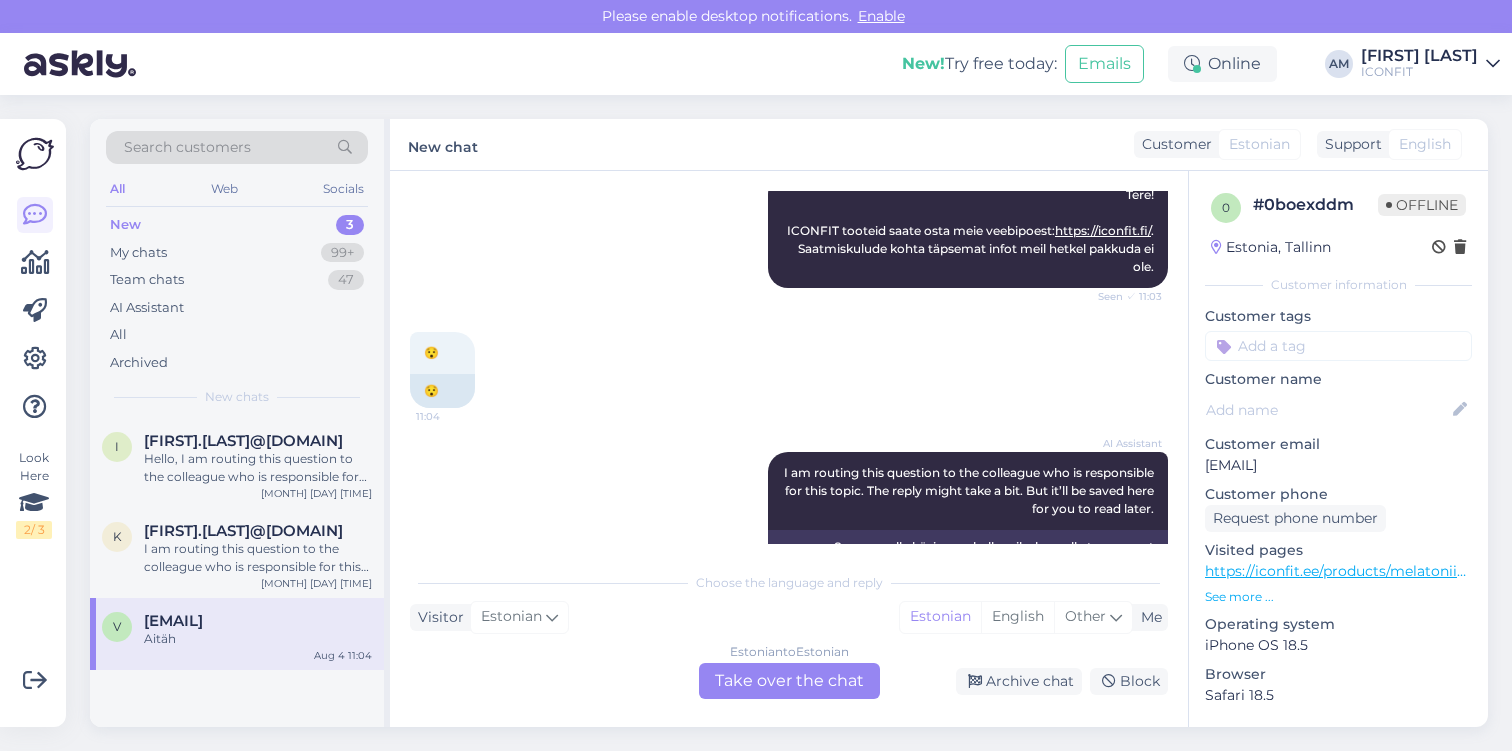 scroll, scrollTop: 477, scrollLeft: 0, axis: vertical 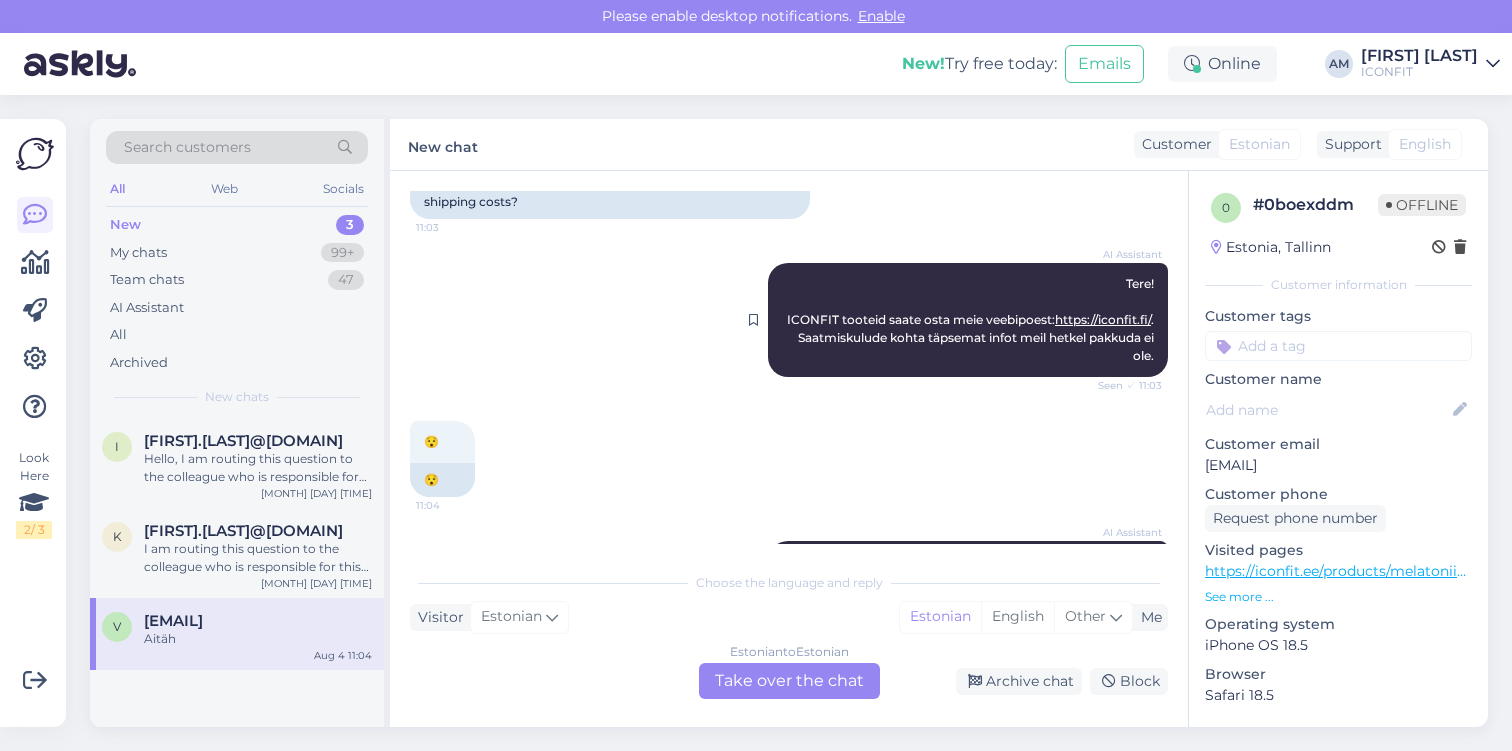 click on "https://iconfit.fi/" at bounding box center [1103, 319] 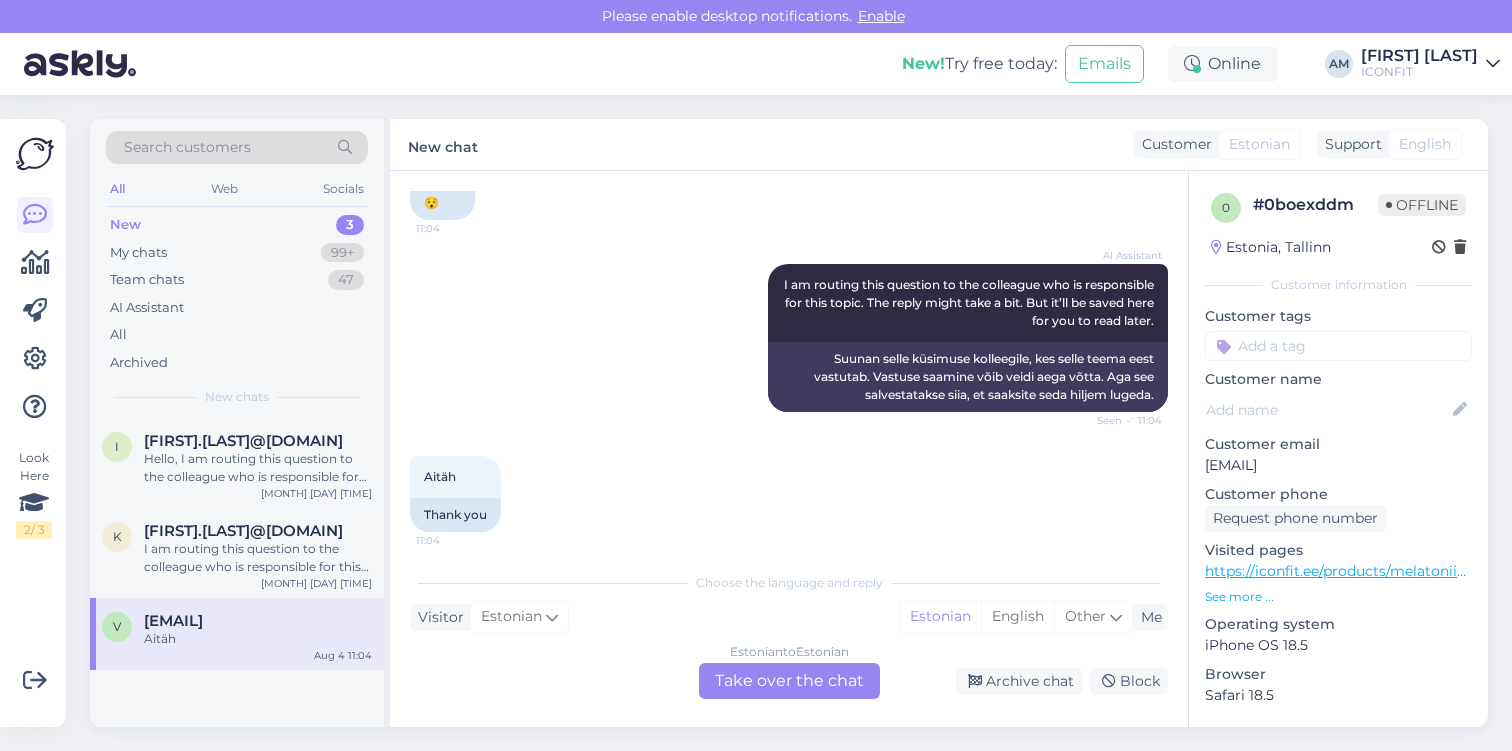 scroll, scrollTop: 477, scrollLeft: 0, axis: vertical 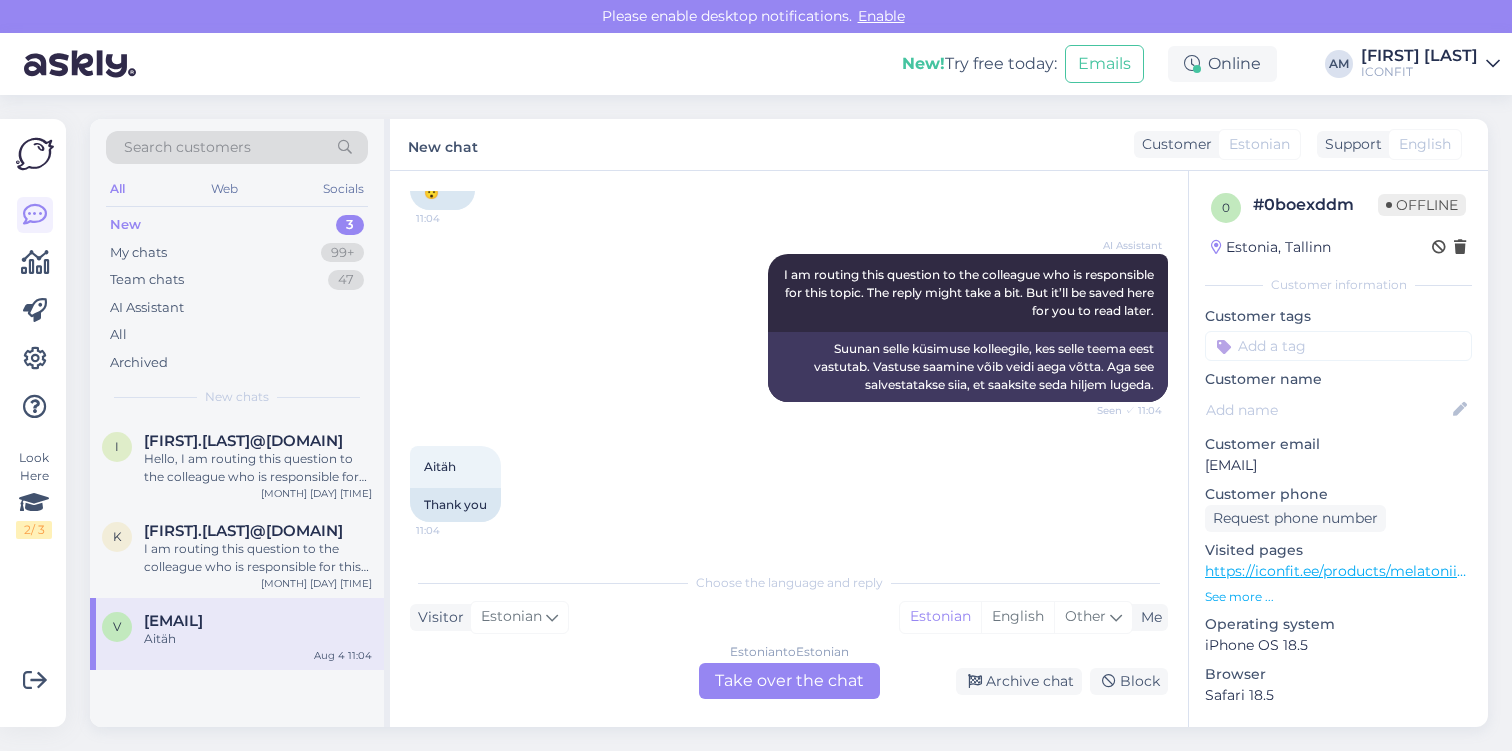 click on "Estonian  to  Estonian Take over the chat" at bounding box center [789, 681] 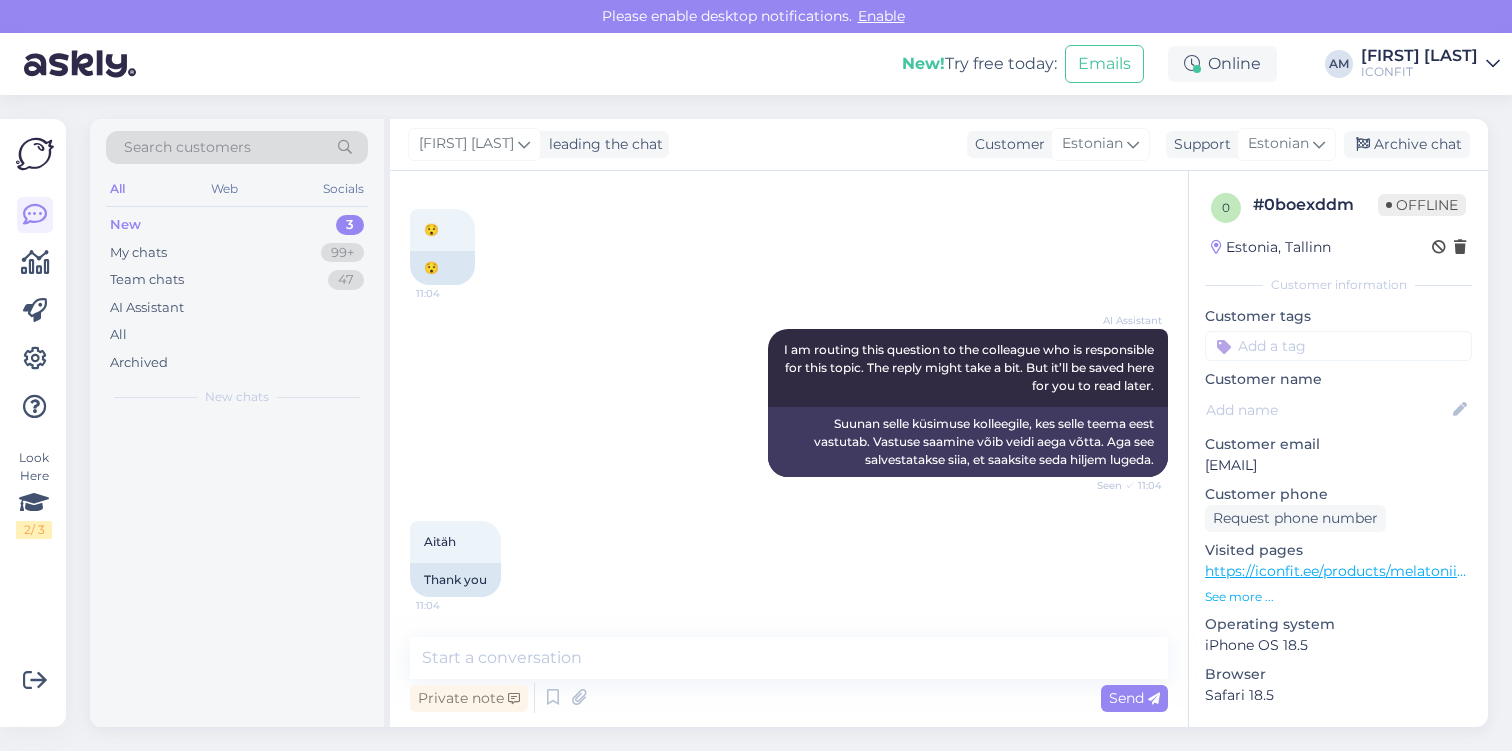 scroll, scrollTop: 402, scrollLeft: 0, axis: vertical 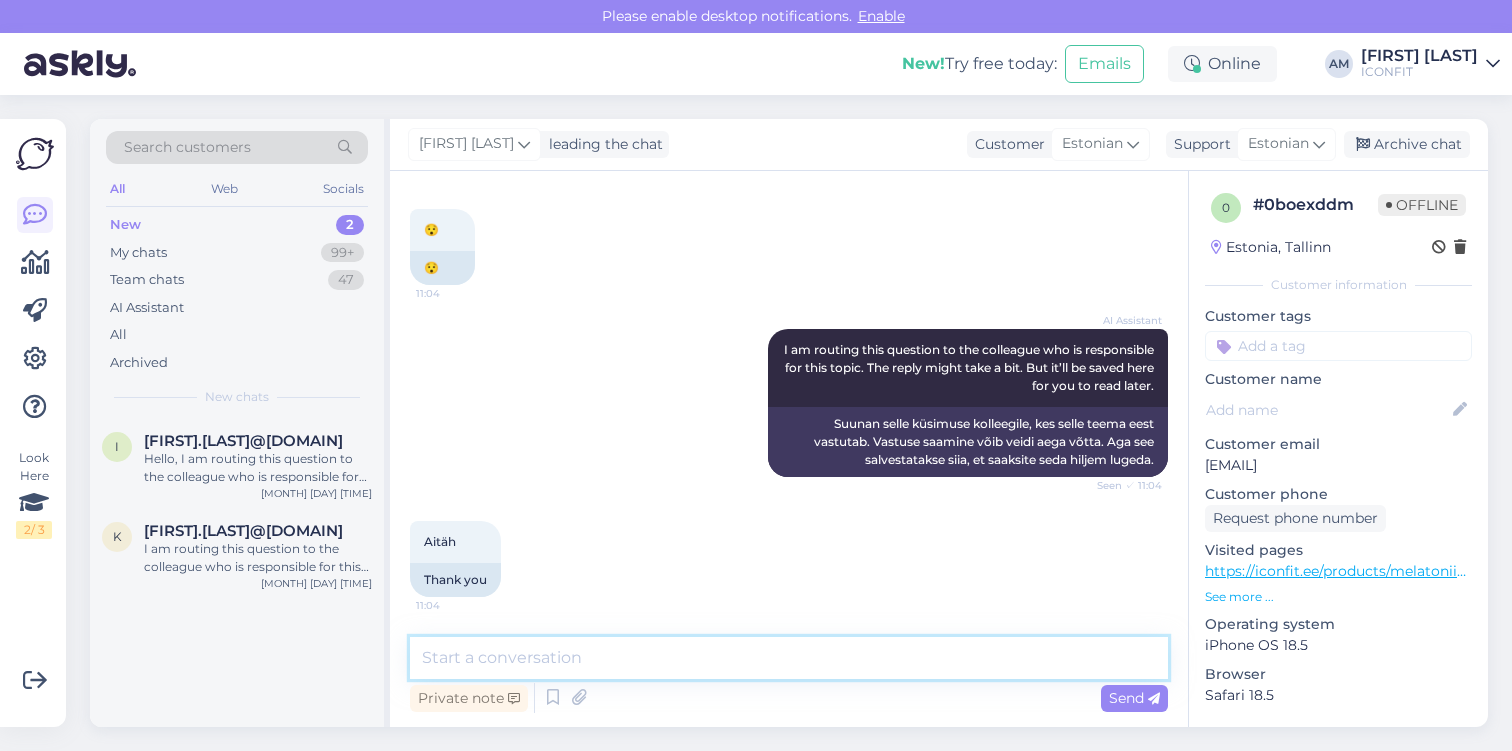 drag, startPoint x: 563, startPoint y: 664, endPoint x: 751, endPoint y: 577, distance: 207.15453 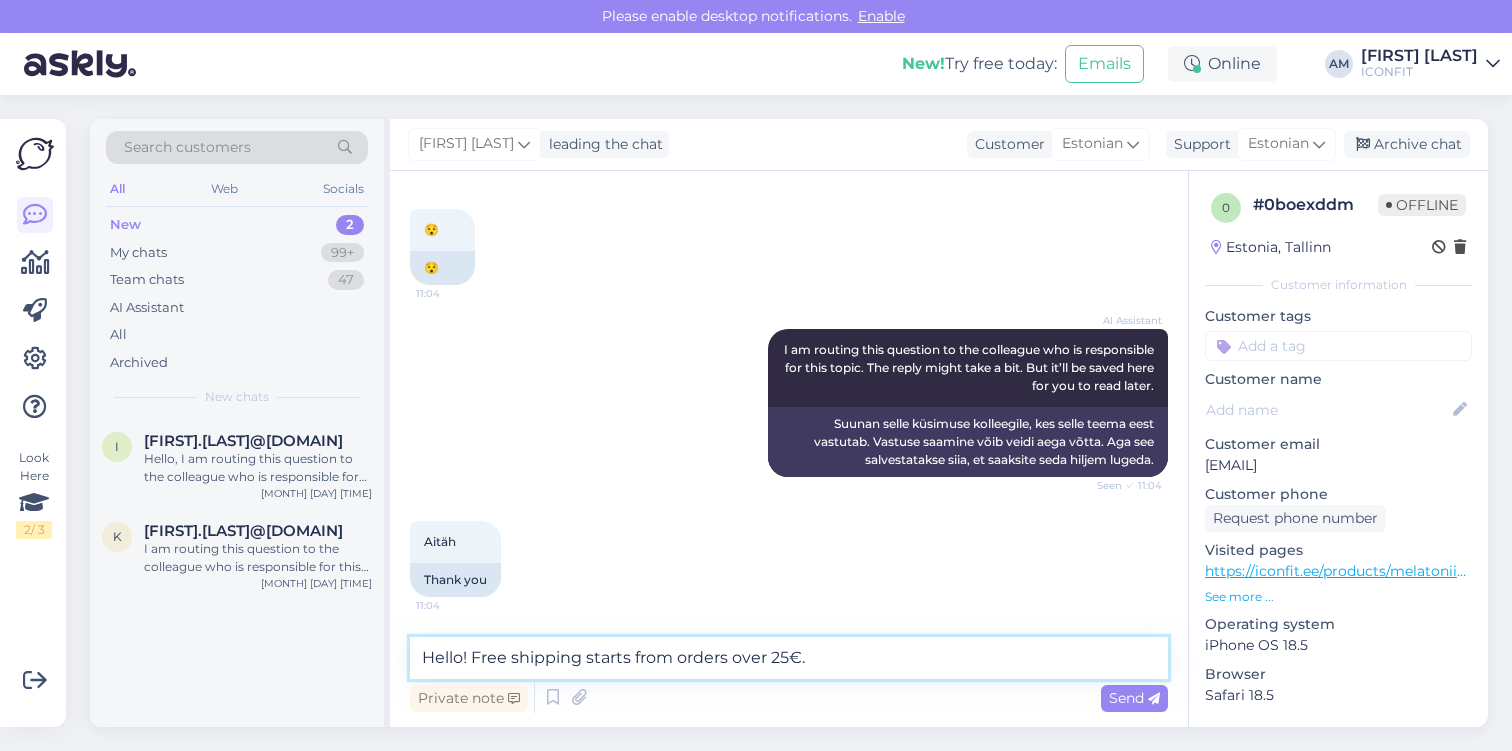 drag, startPoint x: 791, startPoint y: 658, endPoint x: 771, endPoint y: 734, distance: 78.58753 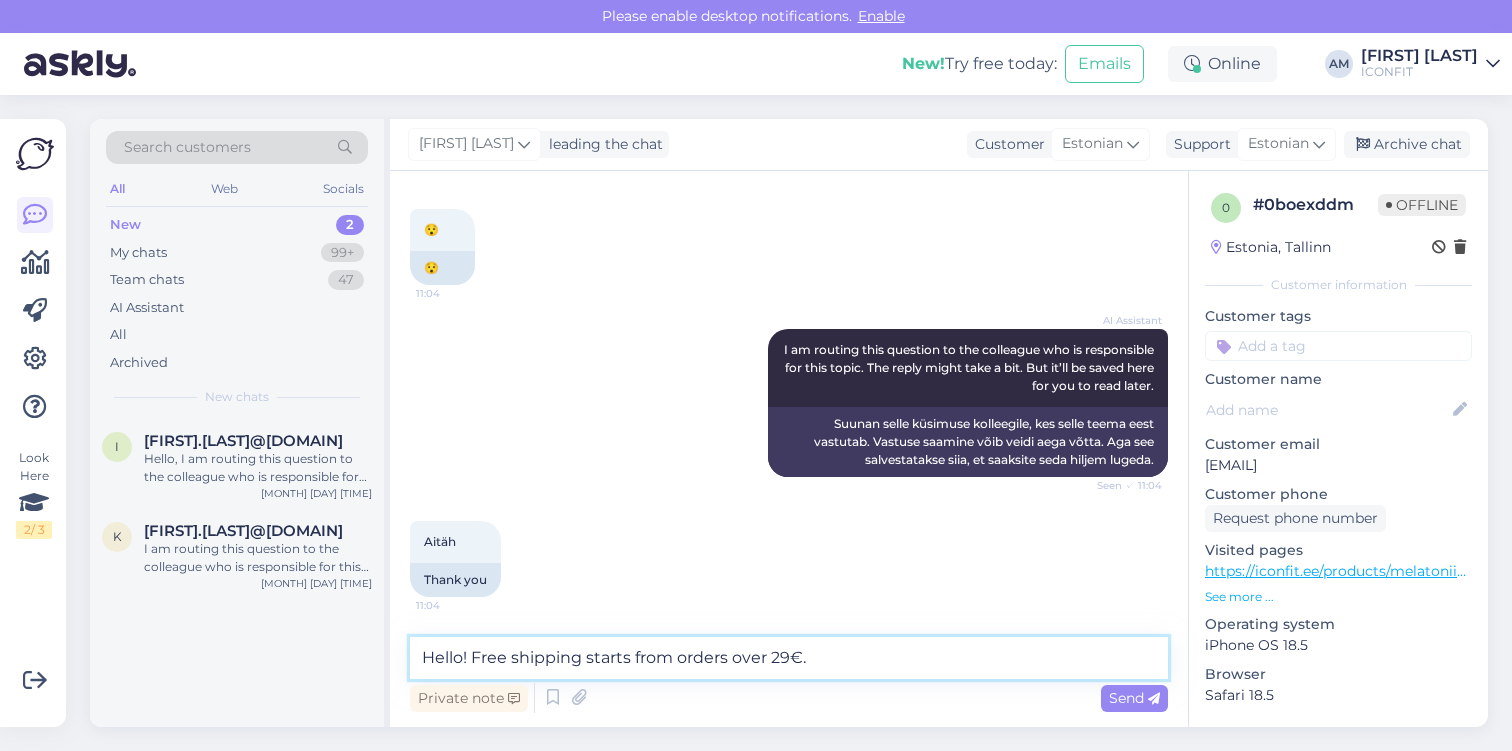 click on "Hello! Free shipping starts from orders over 29€." at bounding box center [789, 658] 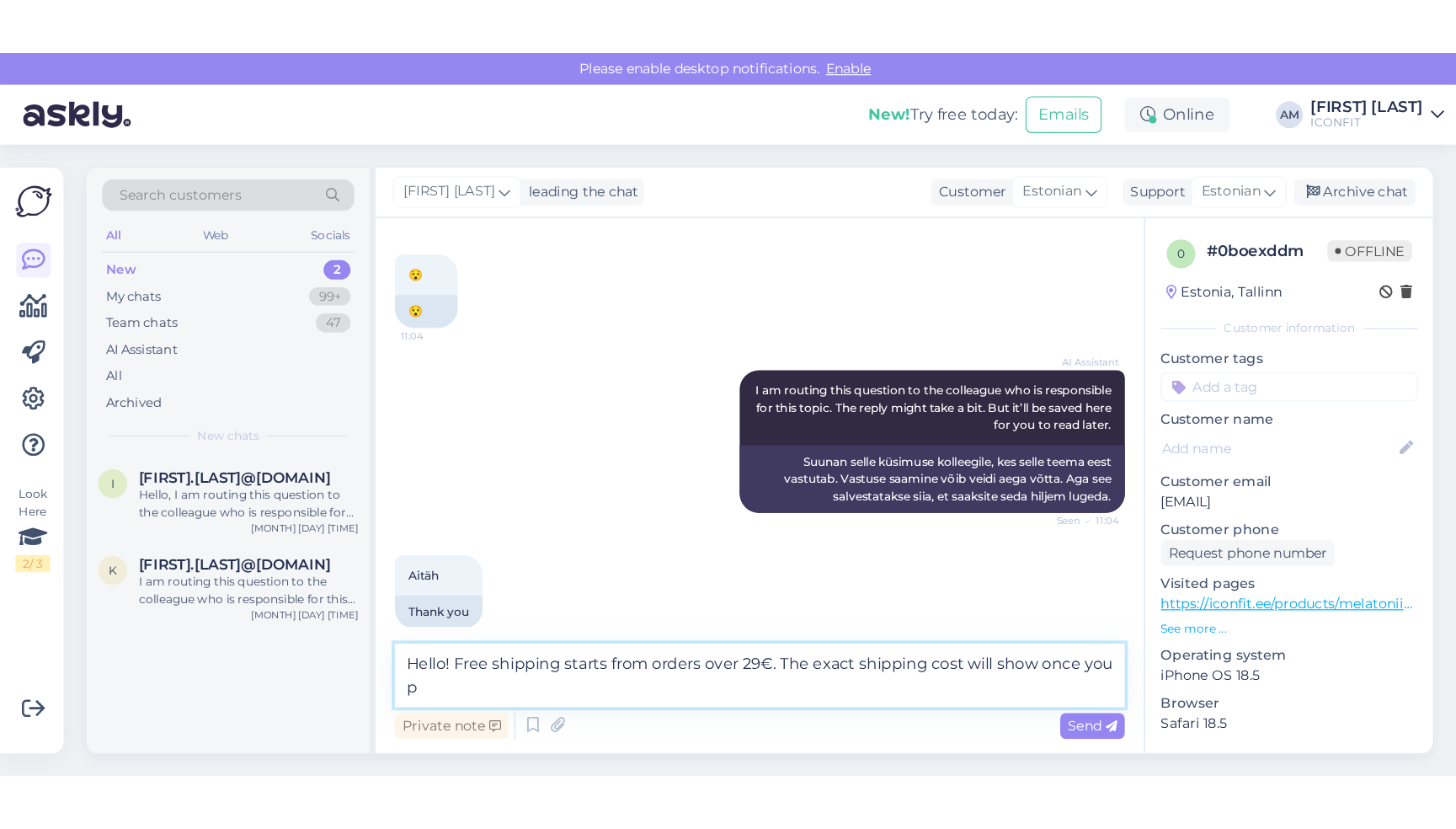 scroll, scrollTop: 359, scrollLeft: 0, axis: vertical 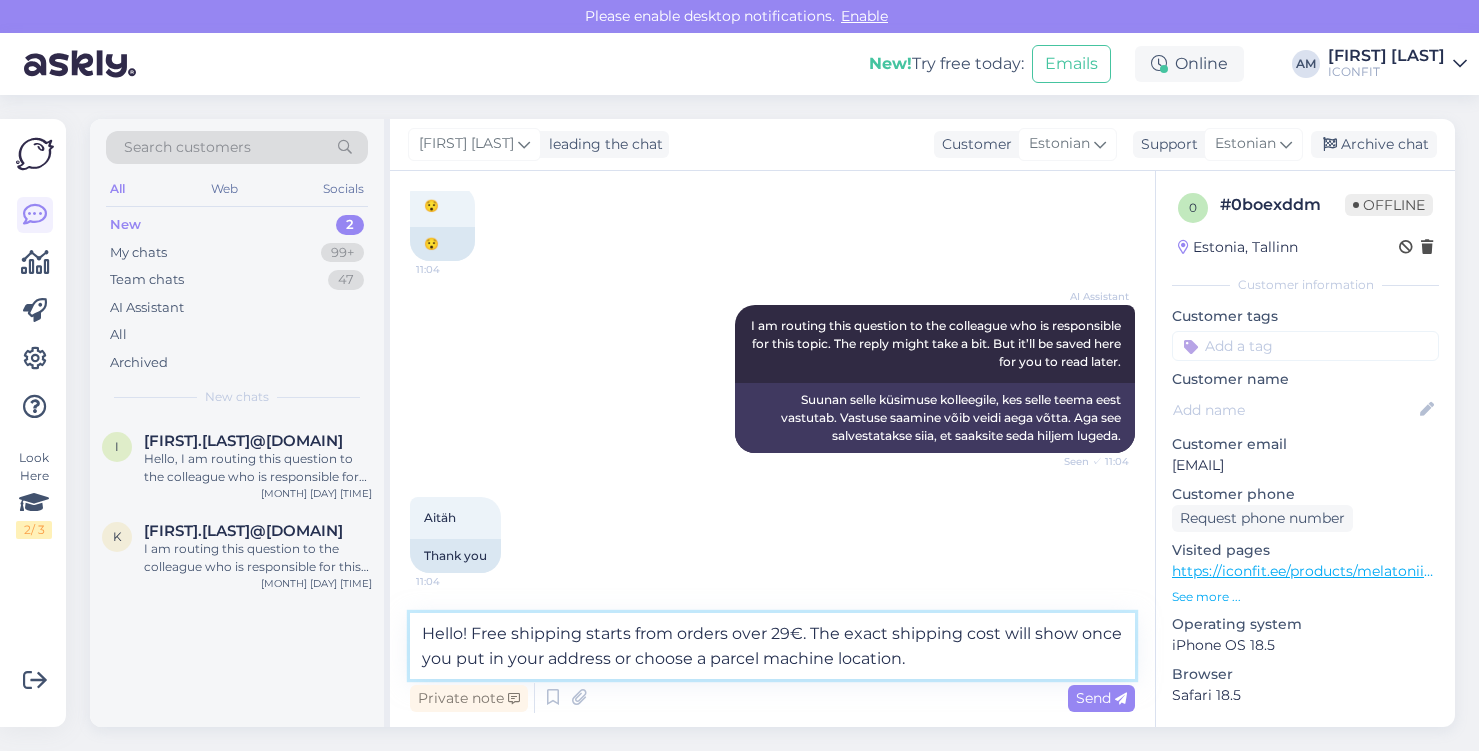 click on "Hello! Free shipping starts from orders over 29€. The exact shipping cost will show once you put in your address or choose a parcel machine location." at bounding box center (772, 646) 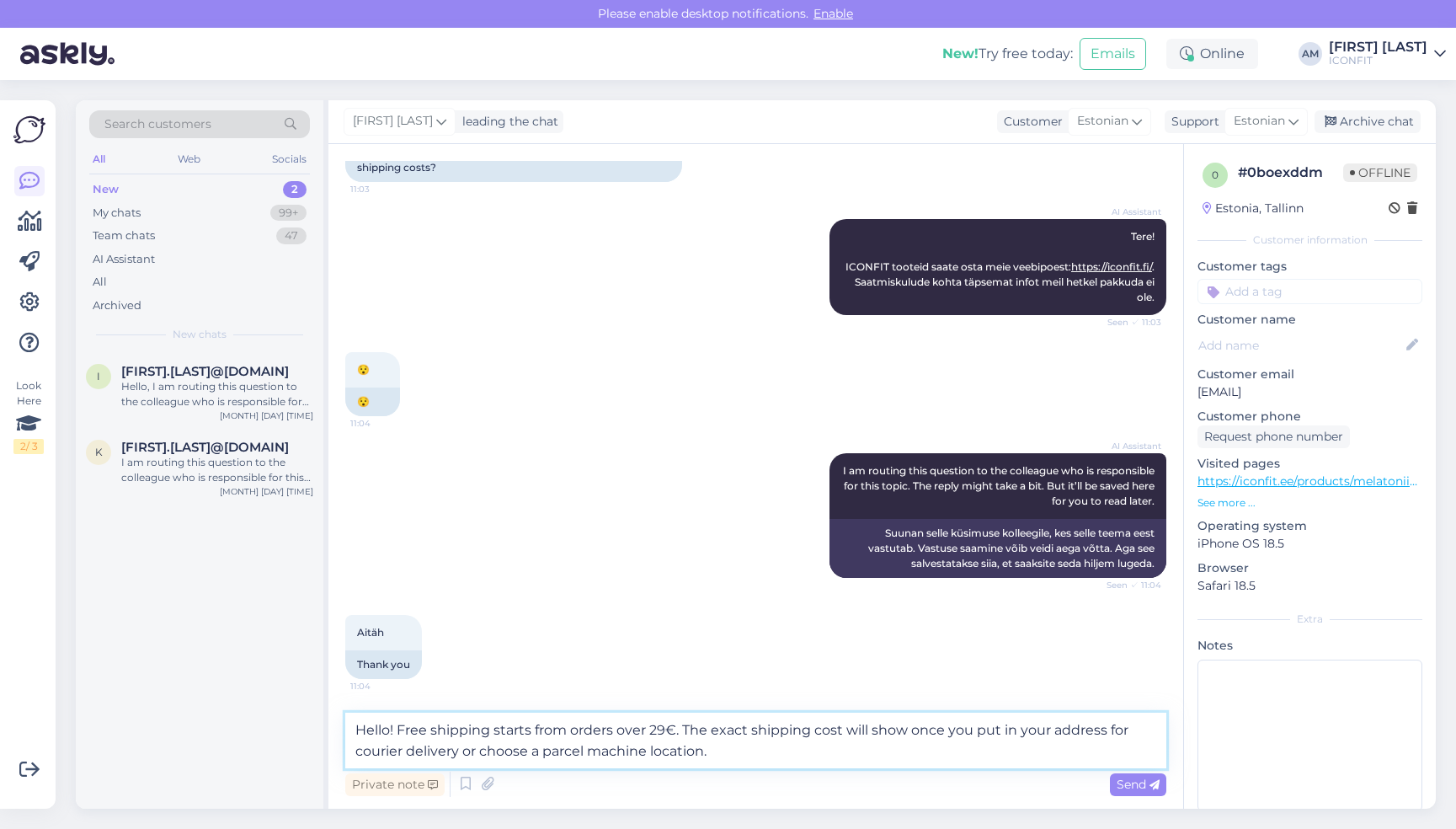 scroll, scrollTop: 163, scrollLeft: 0, axis: vertical 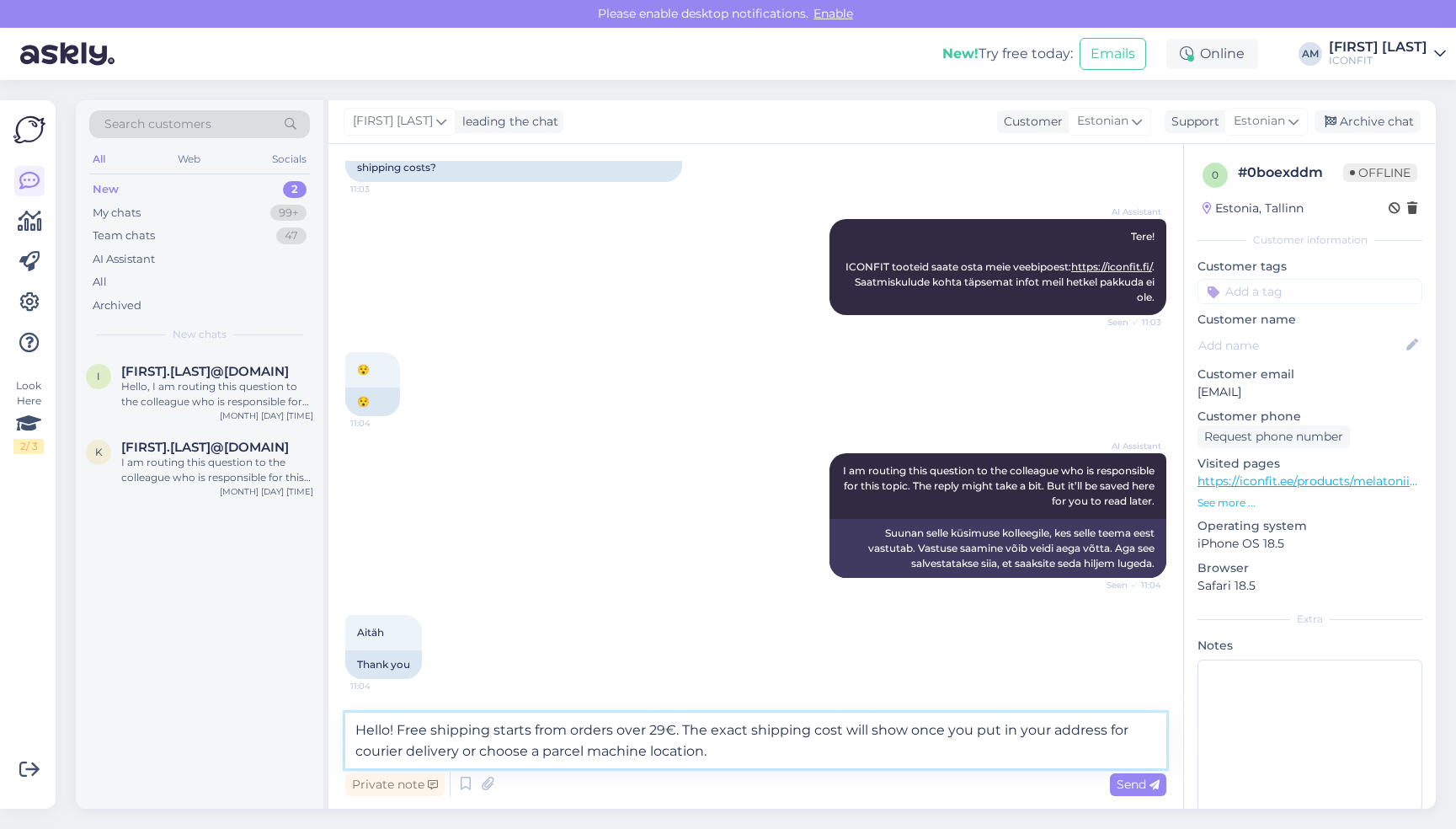click on "Hello! Free shipping starts from orders over 29€. The exact shipping cost will show once you put in your address for courier delivery or choose a parcel machine location." at bounding box center (755, 741) 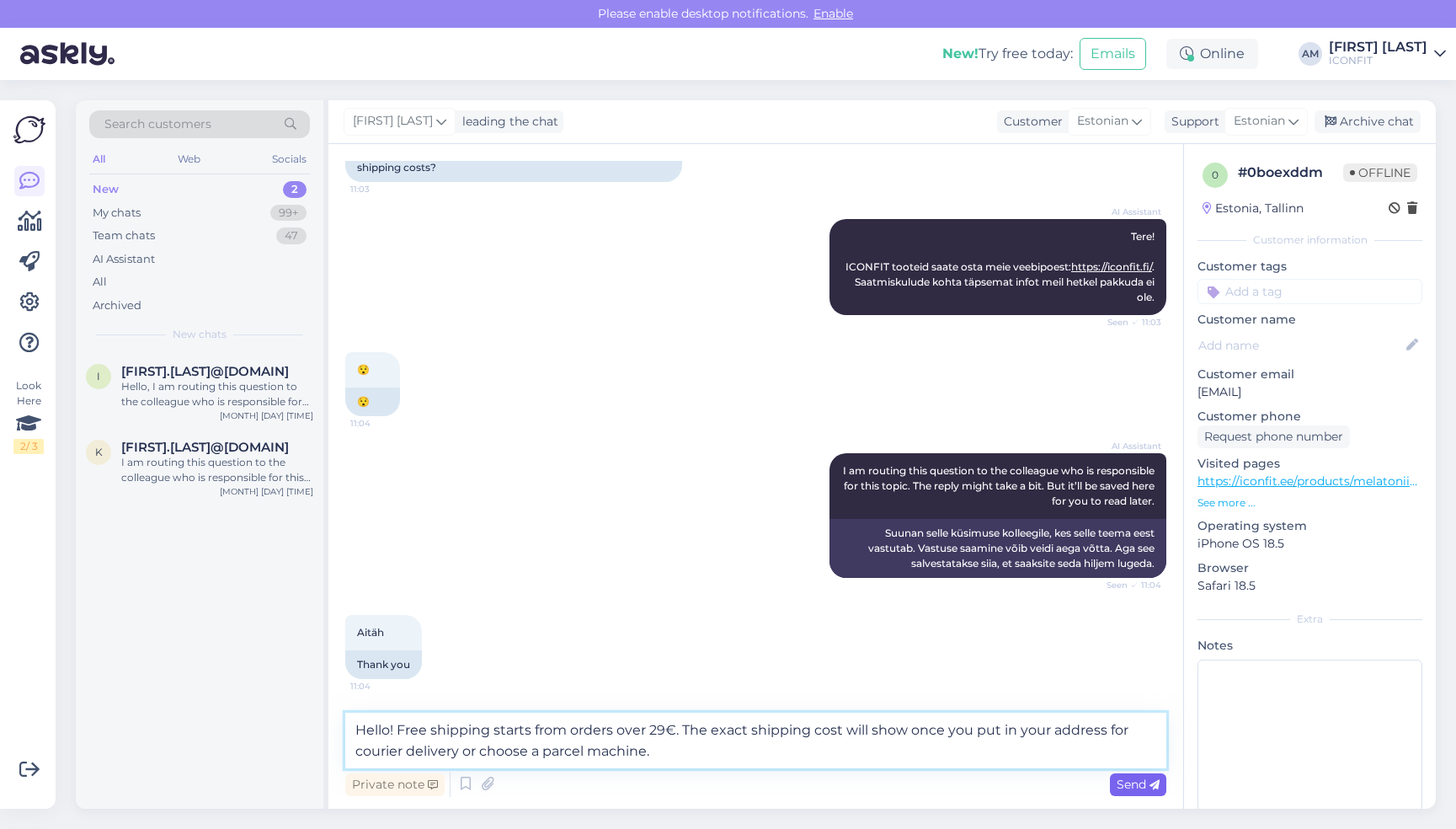 type on "Hello! Free shipping starts from orders over 29€. The exact shipping cost will show once you put in your address for courier delivery or choose a parcel machine." 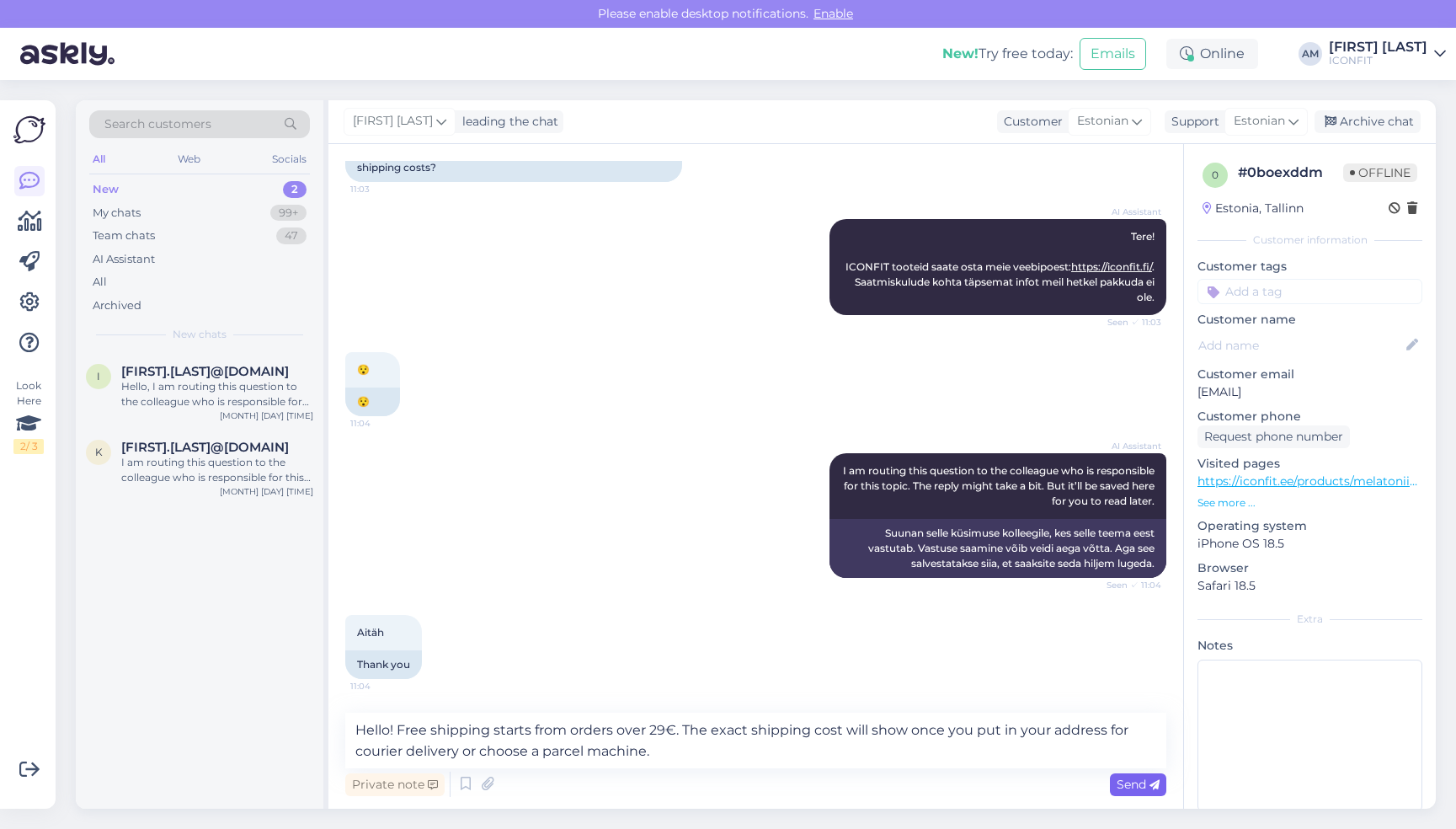 click on "Send" at bounding box center [1138, 784] 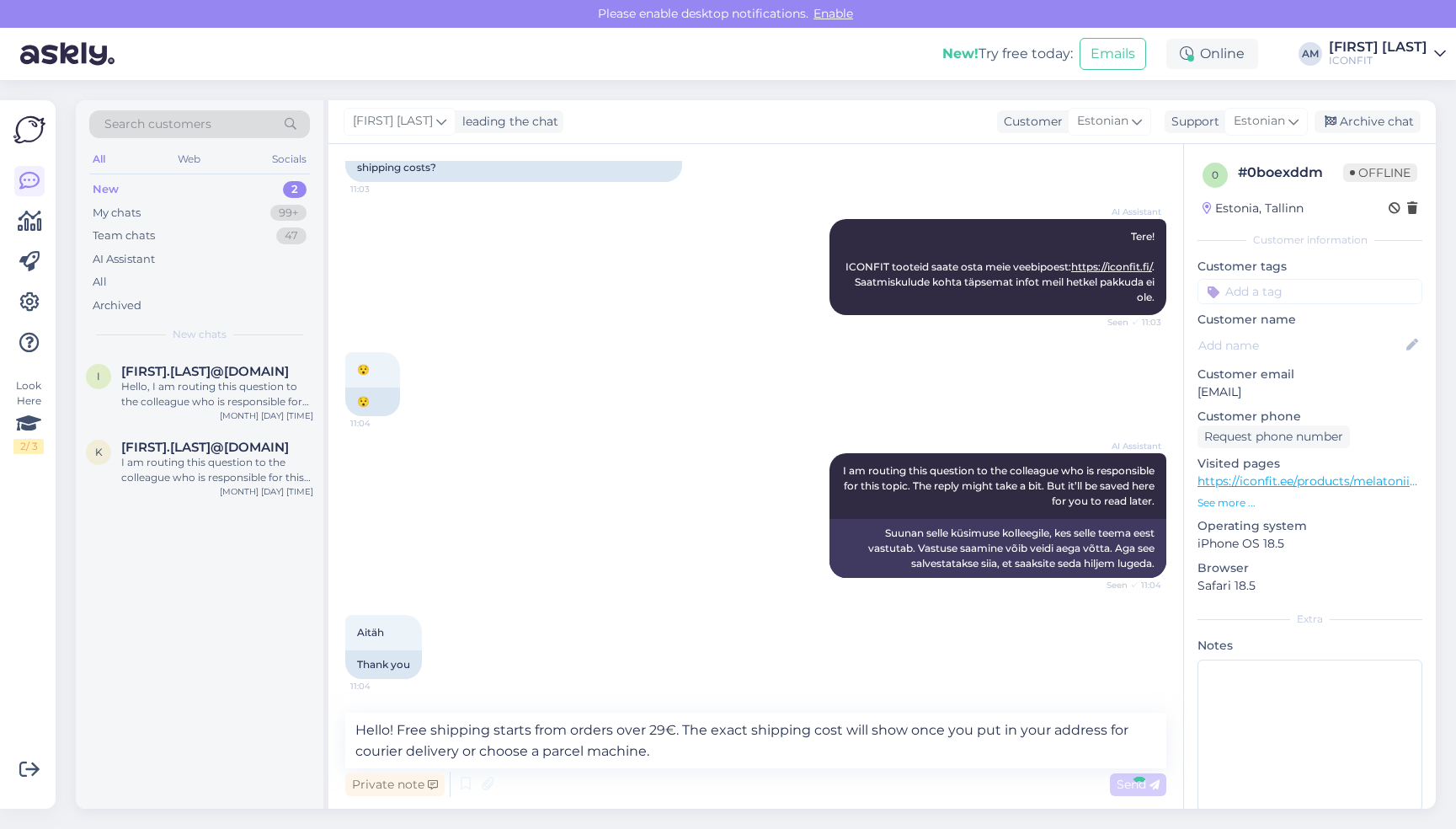 type 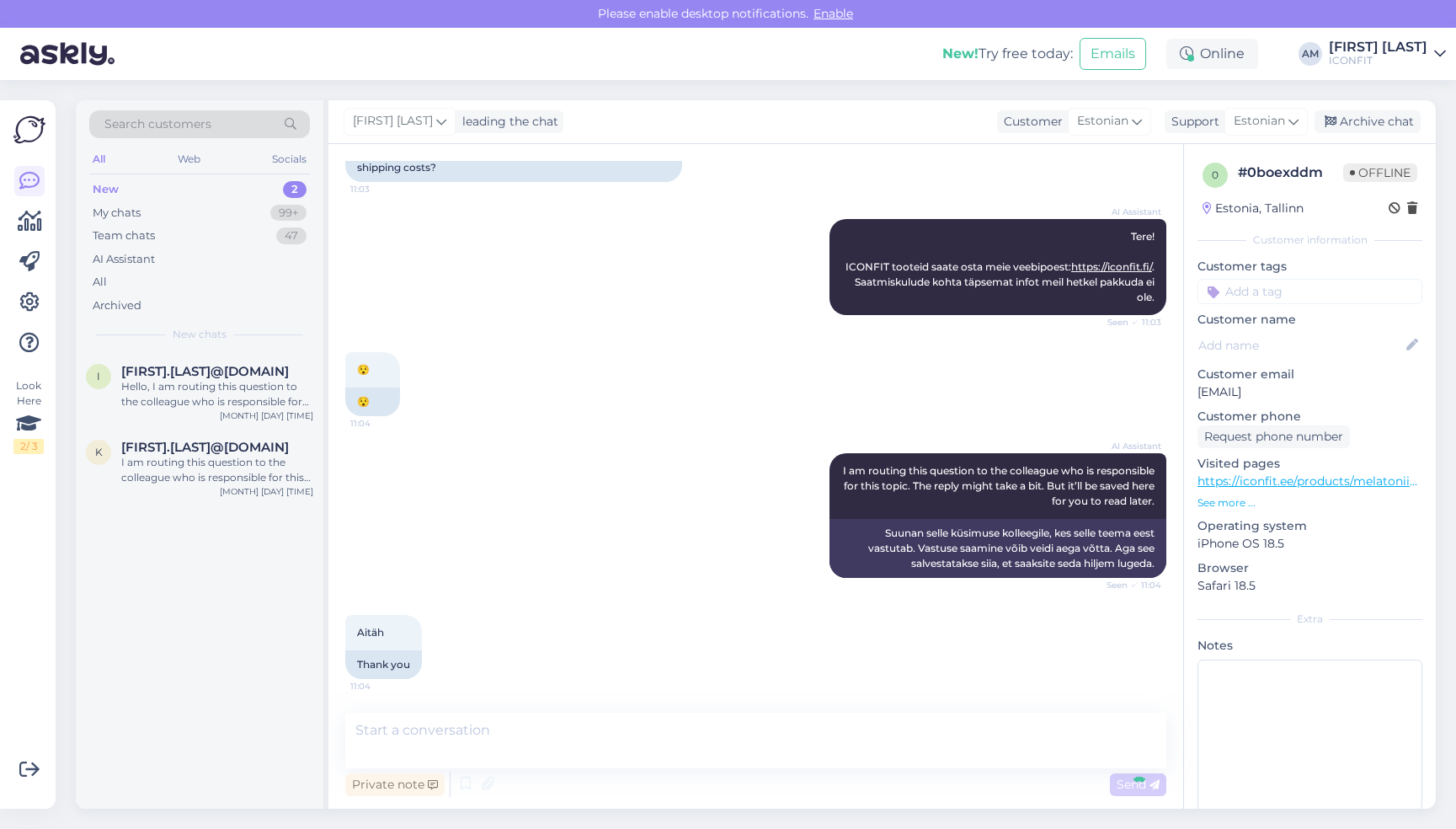 scroll, scrollTop: 281, scrollLeft: 0, axis: vertical 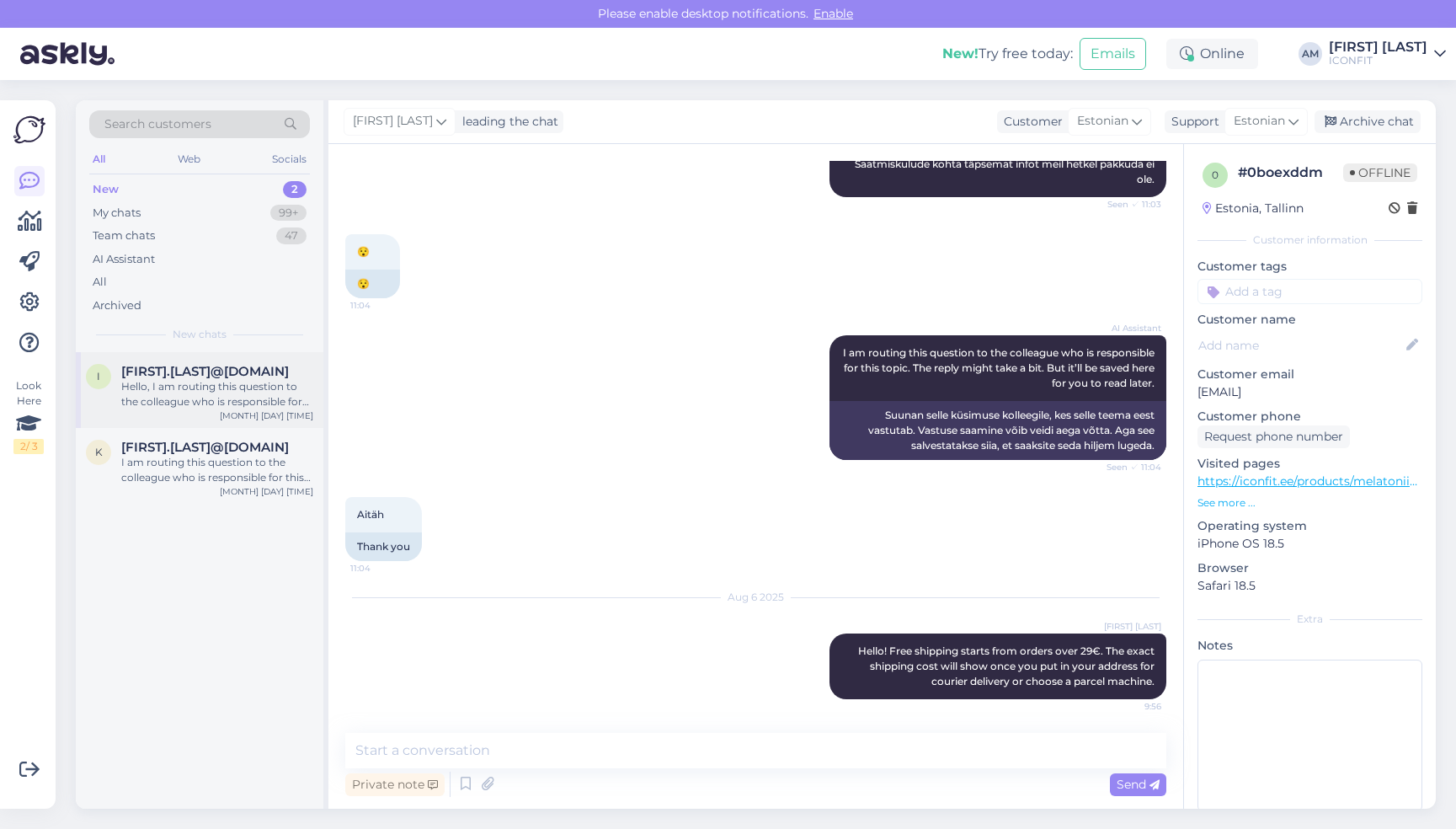 click on "[FIRST].[LAST]@[DOMAIN]" at bounding box center [205, 372] 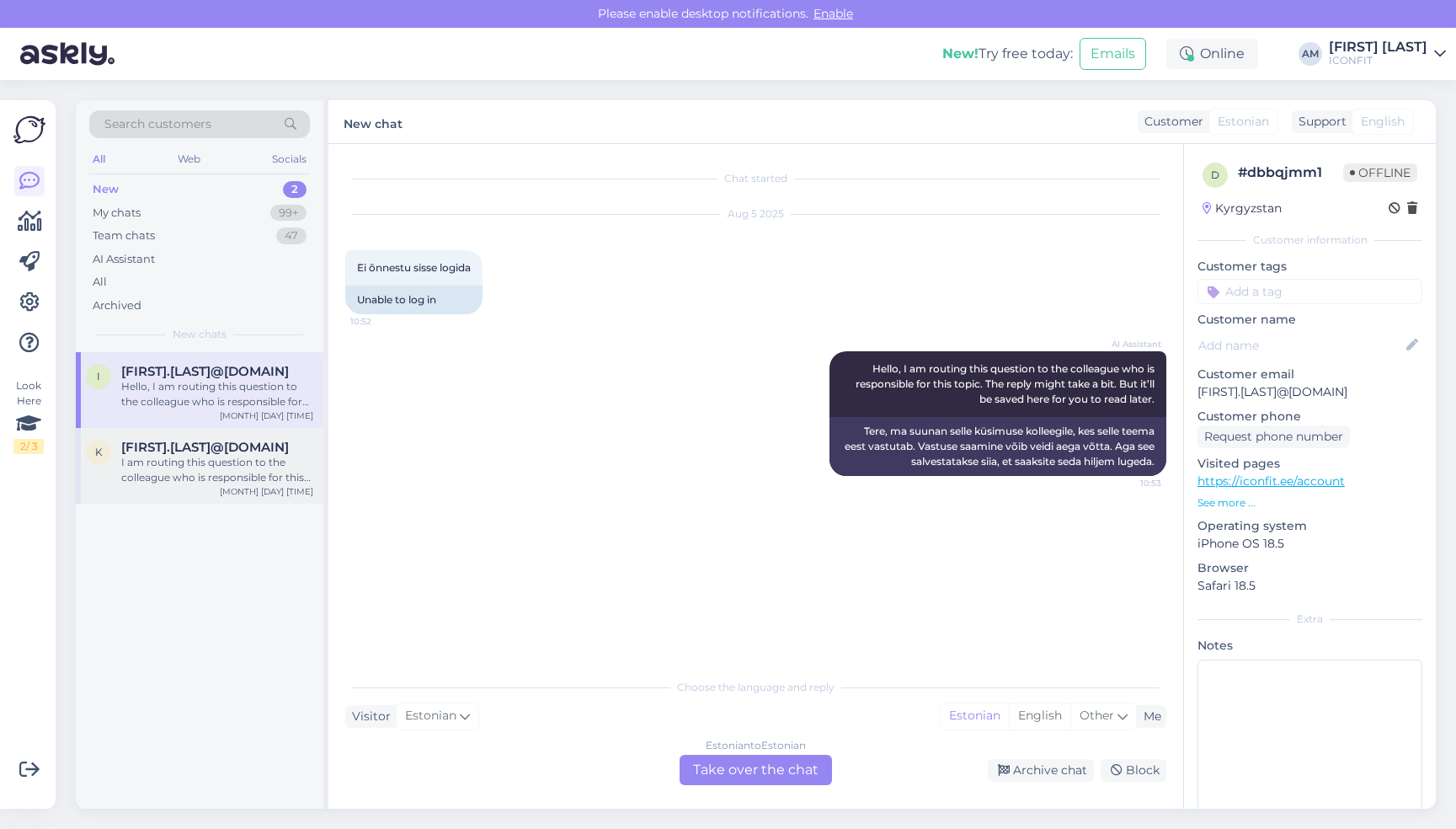 click on "I am routing this question to the colleague who is responsible for this topic. The reply might take a bit. But it’ll be saved here for you to read later." at bounding box center (217, 470) 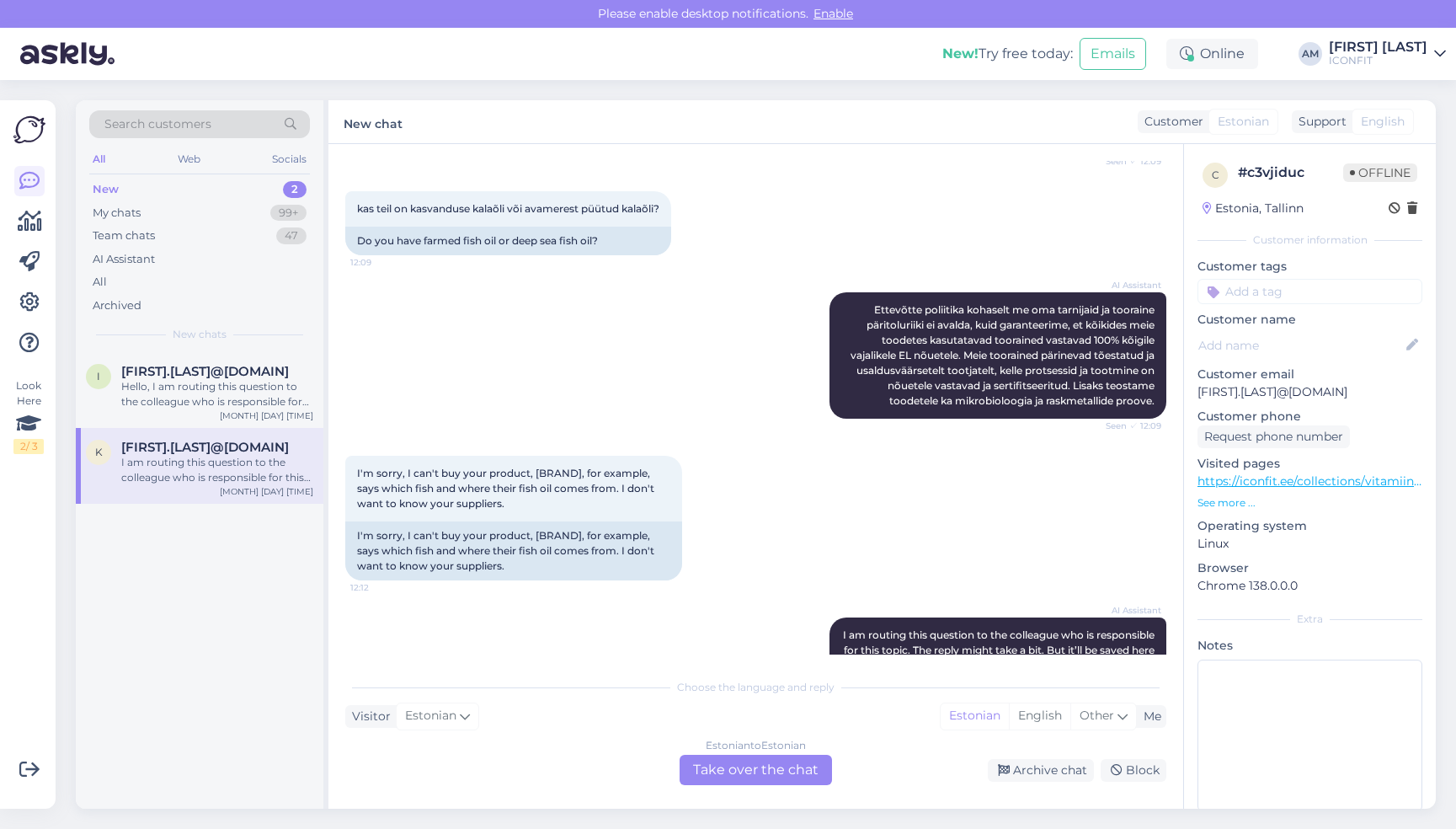 scroll, scrollTop: 382, scrollLeft: 0, axis: vertical 